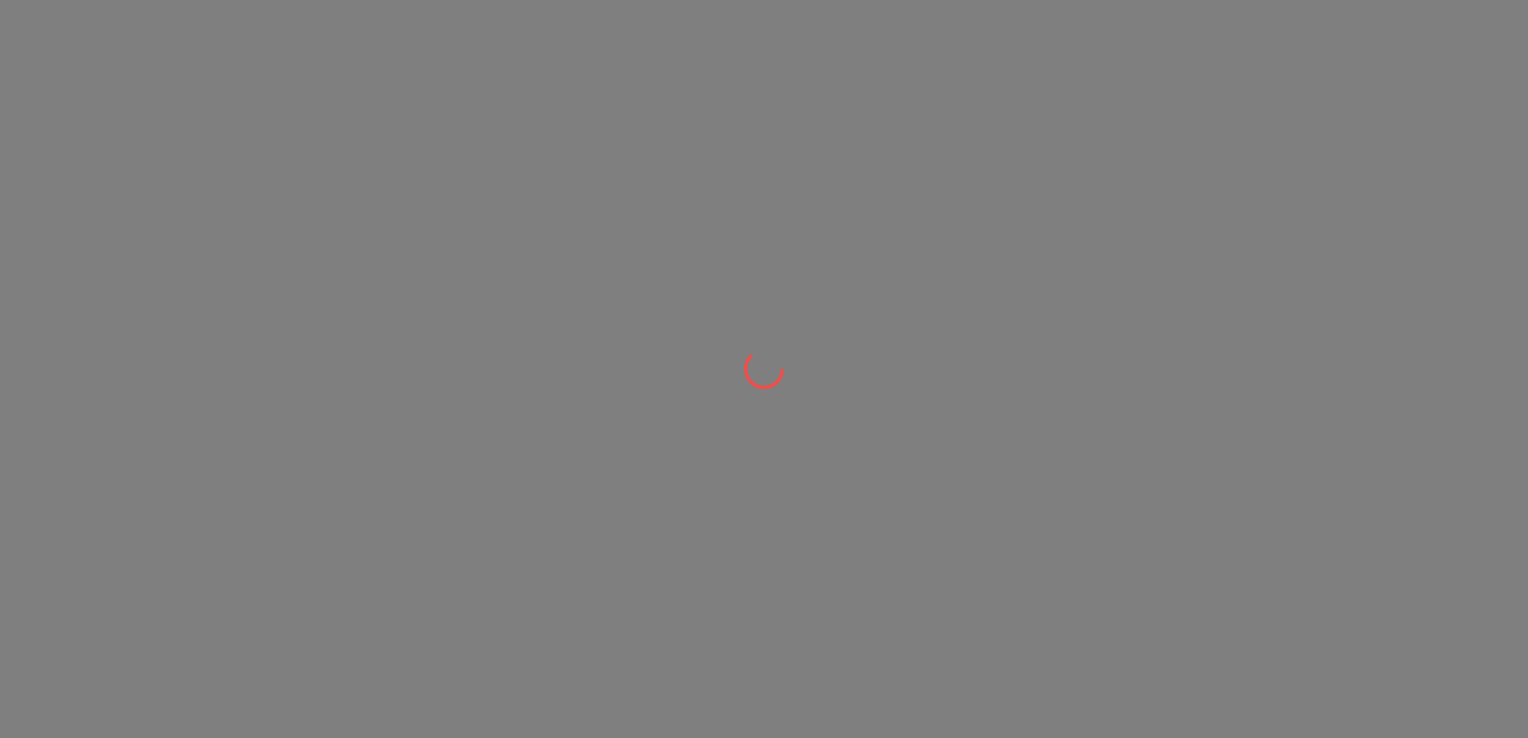 scroll, scrollTop: 0, scrollLeft: 0, axis: both 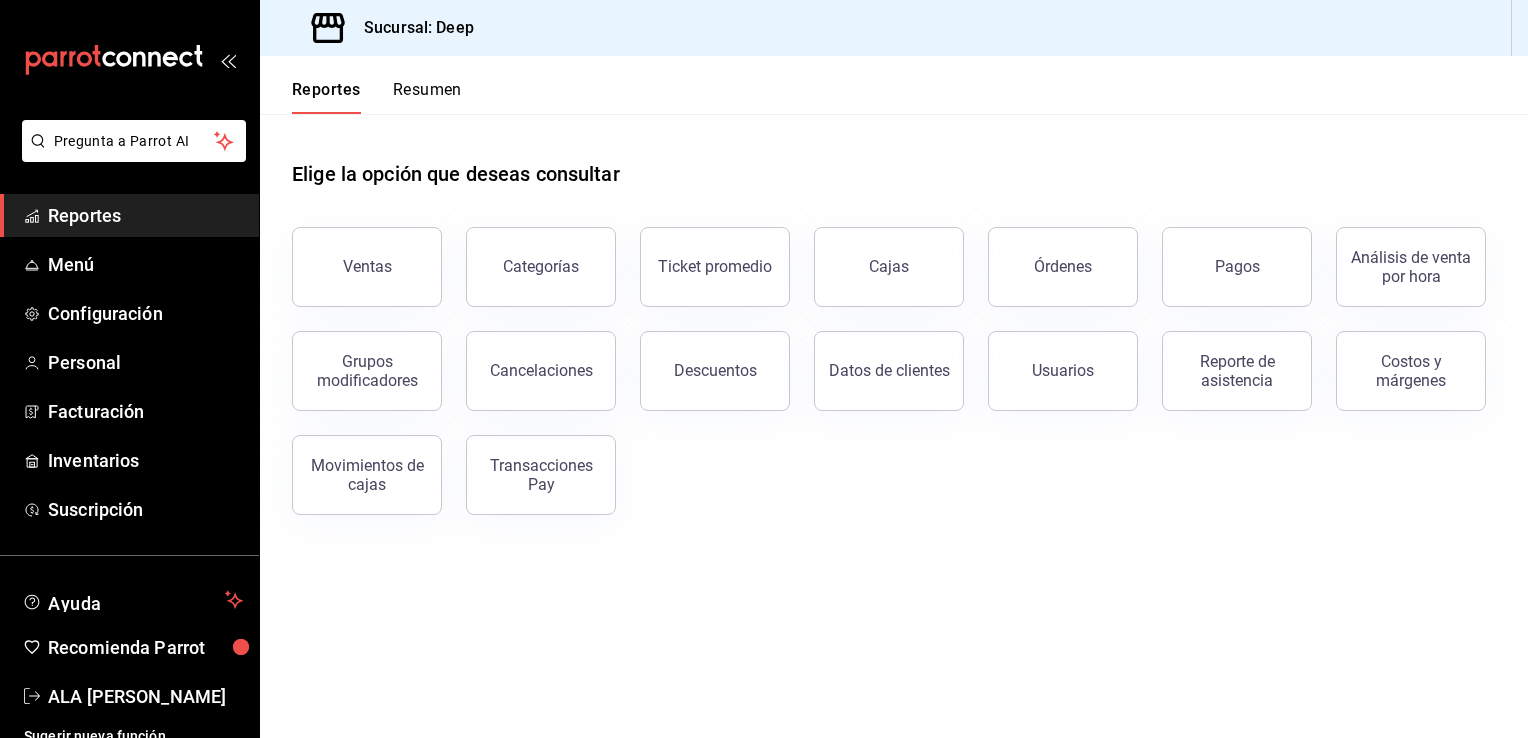 click on "Elige la opción que deseas consultar Ventas Categorías Ticket promedio Cajas Órdenes Pagos Análisis de venta por hora Grupos modificadores Cancelaciones Descuentos Datos de clientes Usuarios Reporte de asistencia Costos y márgenes Movimientos [PERSON_NAME] Transacciones Pay" at bounding box center (894, 426) 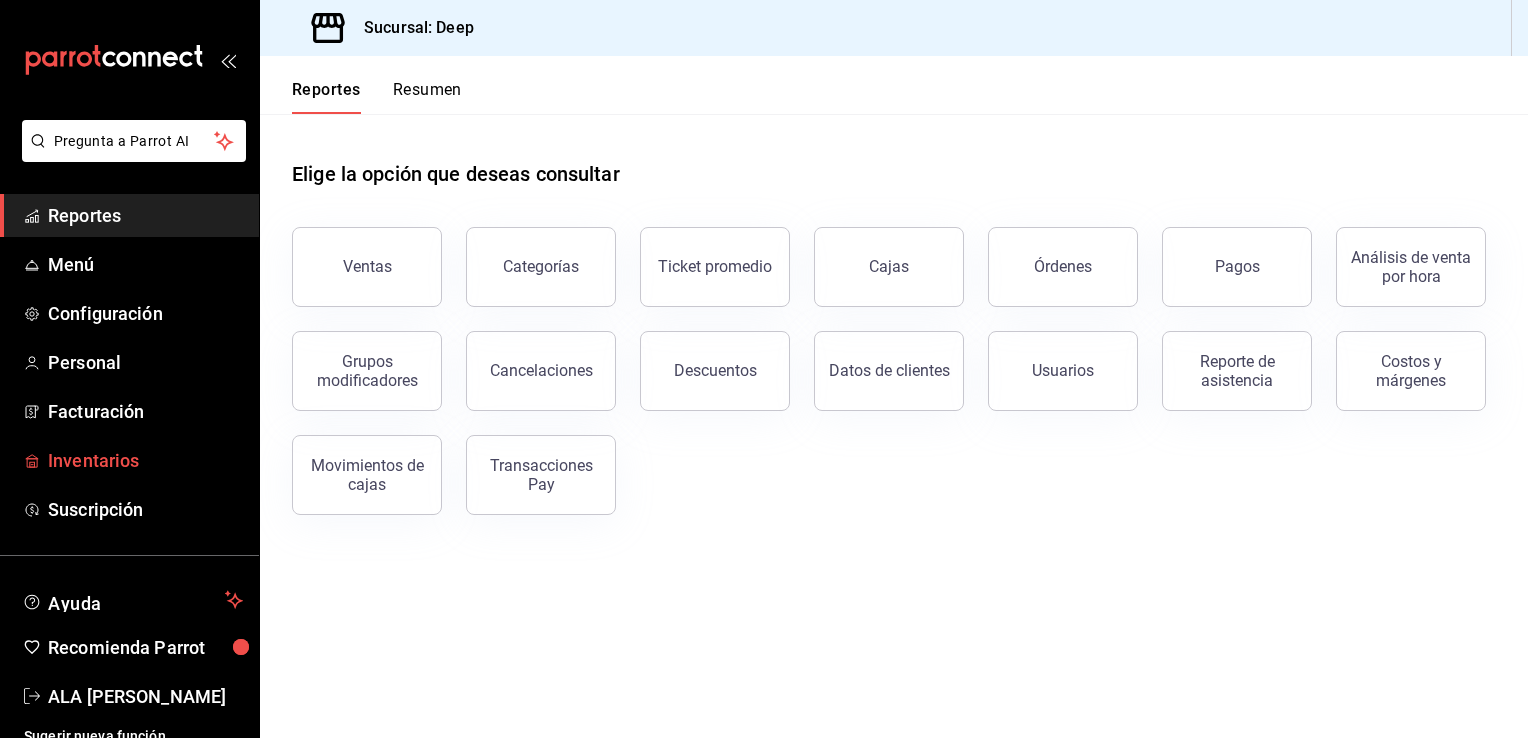 click on "Inventarios" at bounding box center [145, 460] 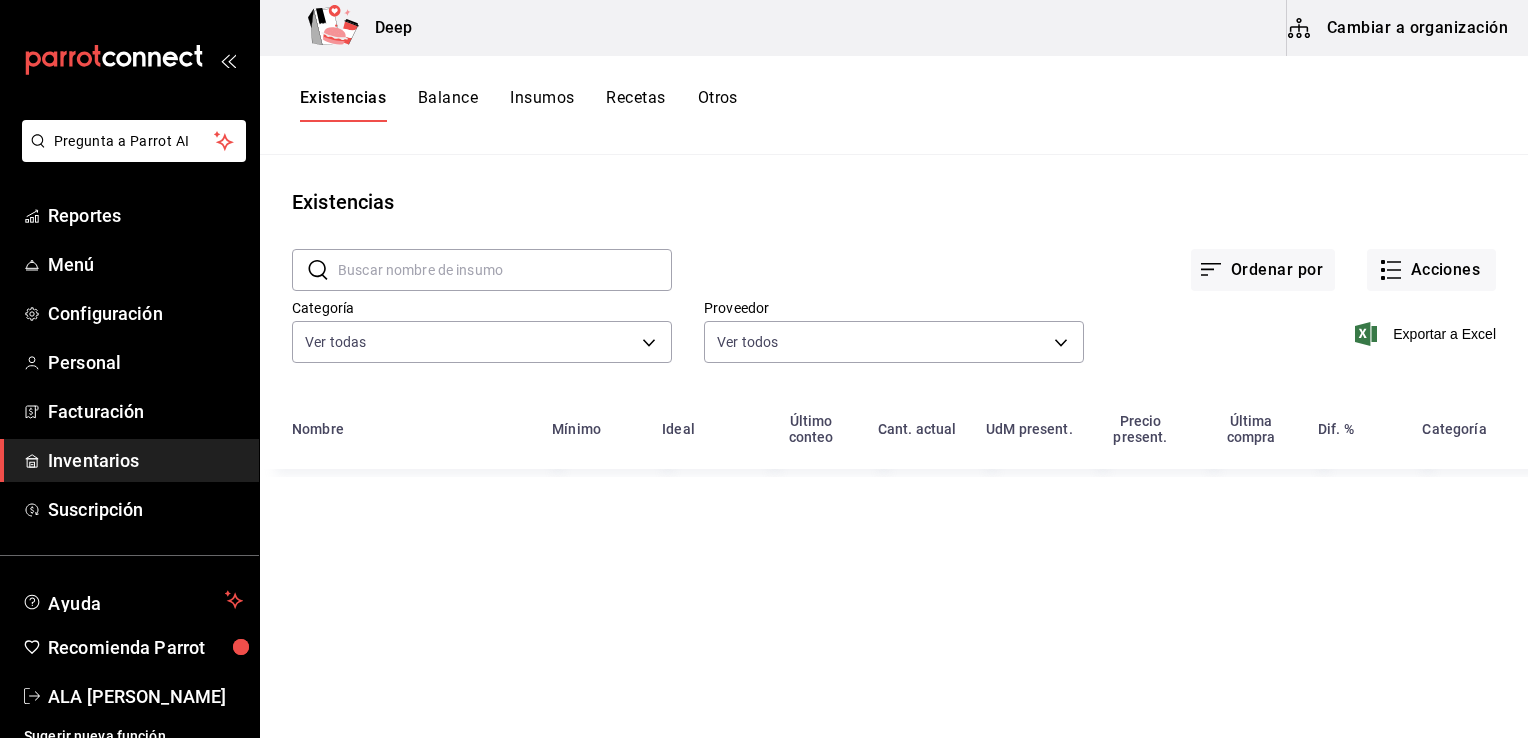 click on "Inventarios" at bounding box center [145, 460] 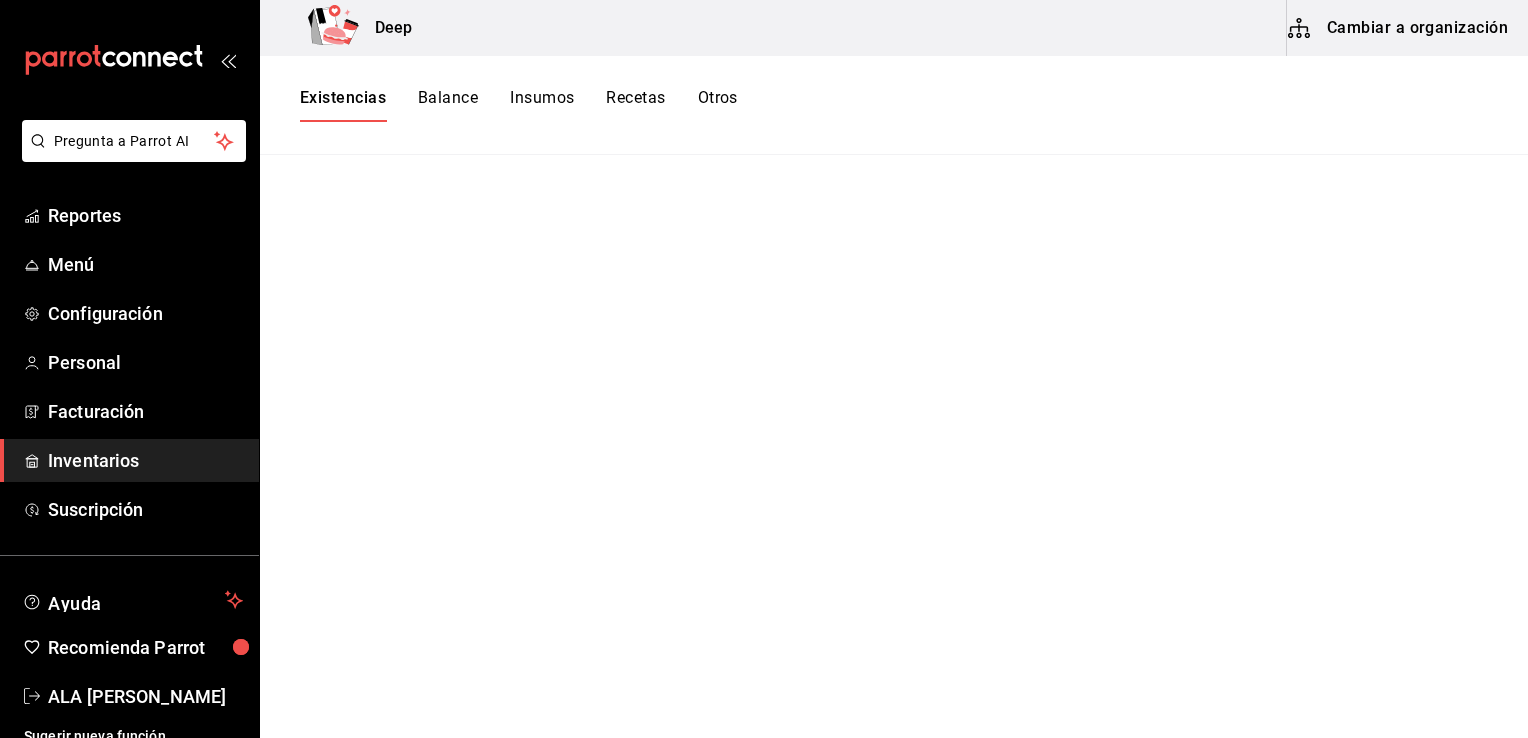 click on "Inventarios" at bounding box center (145, 460) 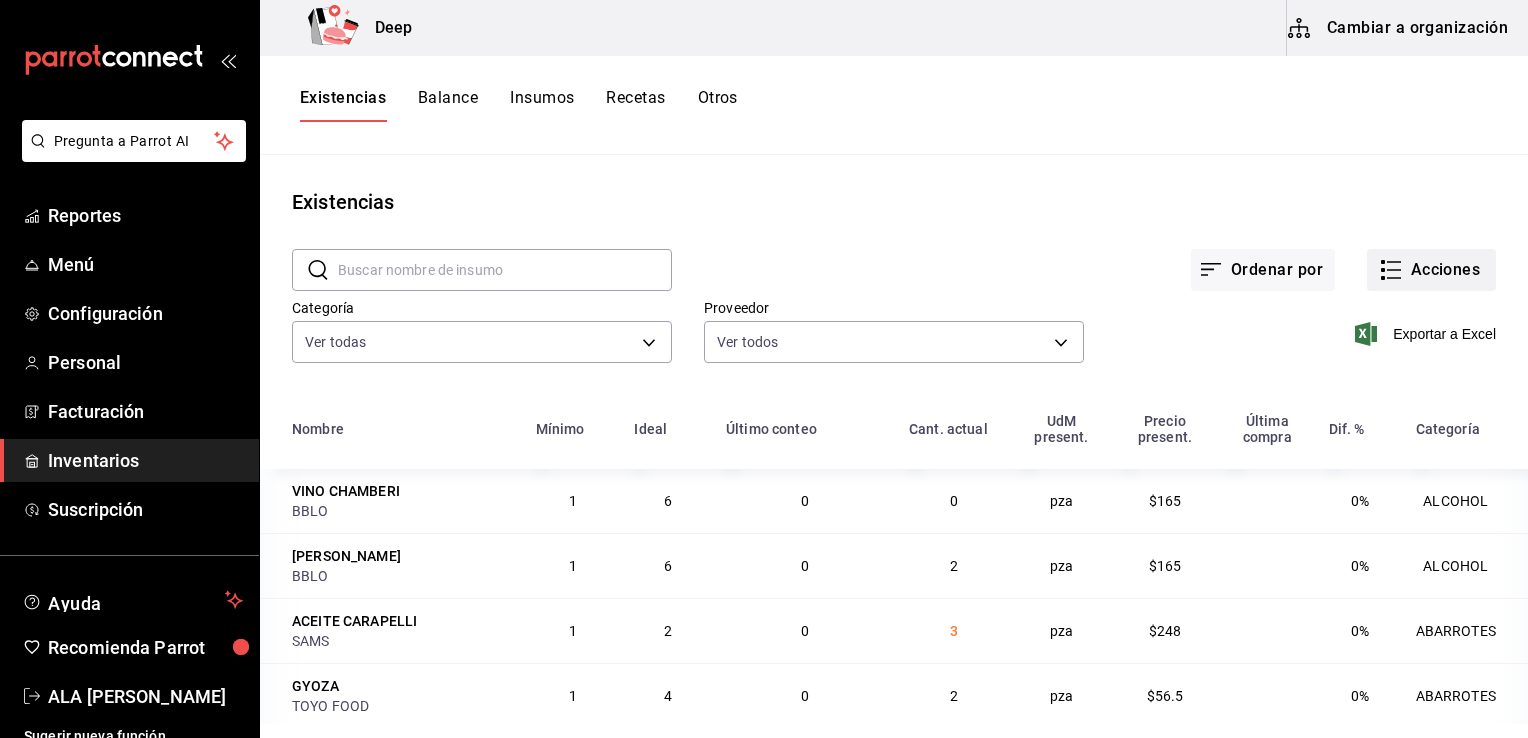 click on "Acciones" at bounding box center (1431, 270) 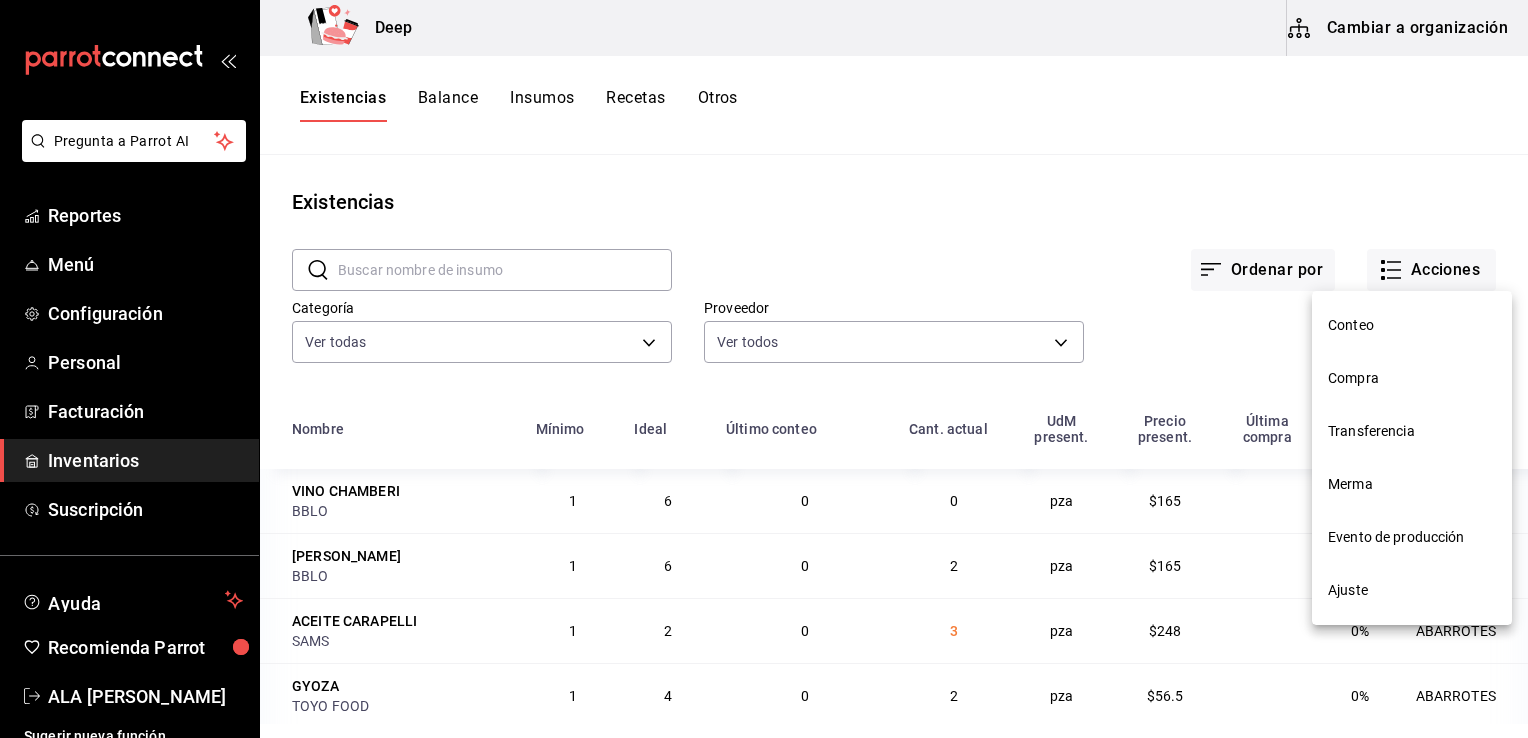 click on "Conteo" at bounding box center [1412, 325] 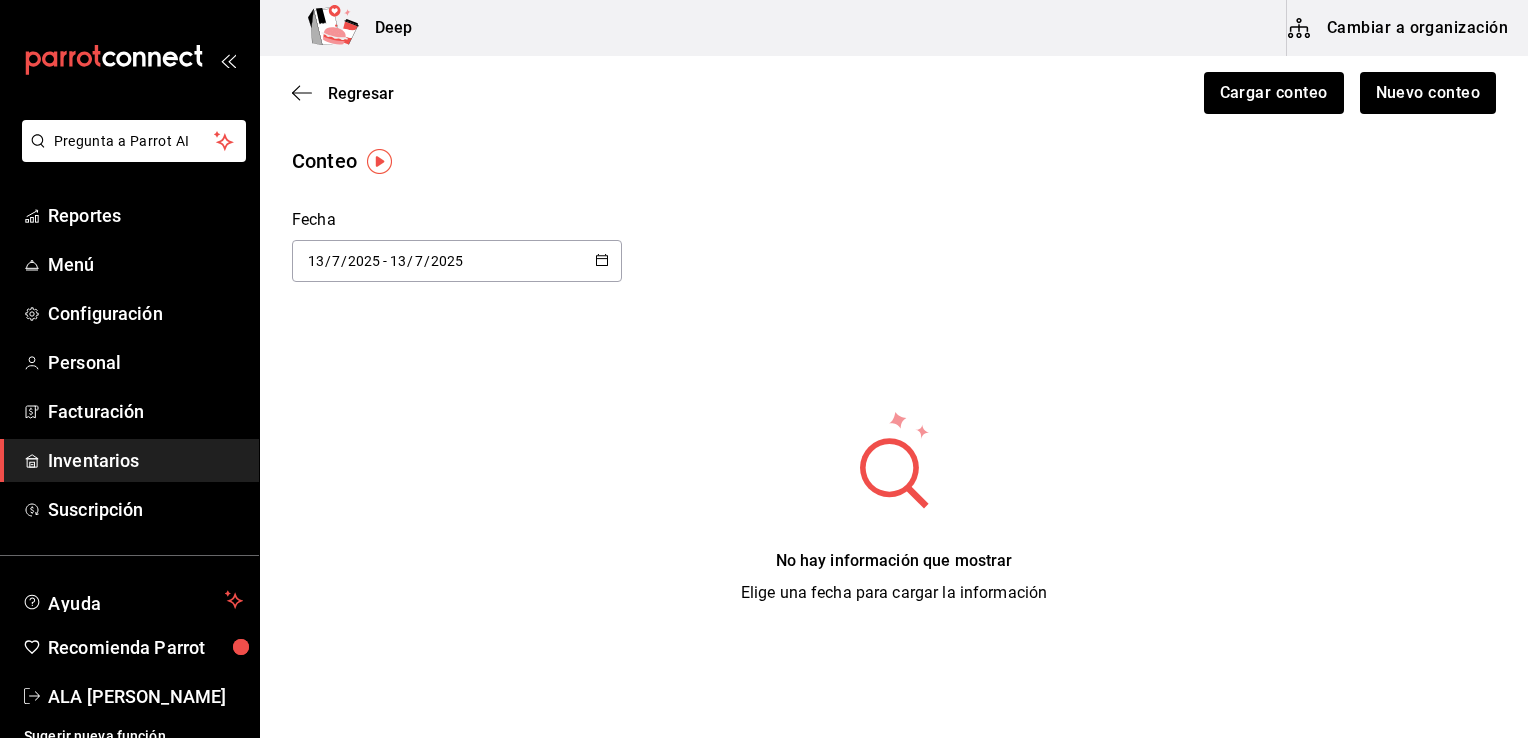 click on "[DATE] [DATE] - [DATE] [DATE]" at bounding box center [457, 261] 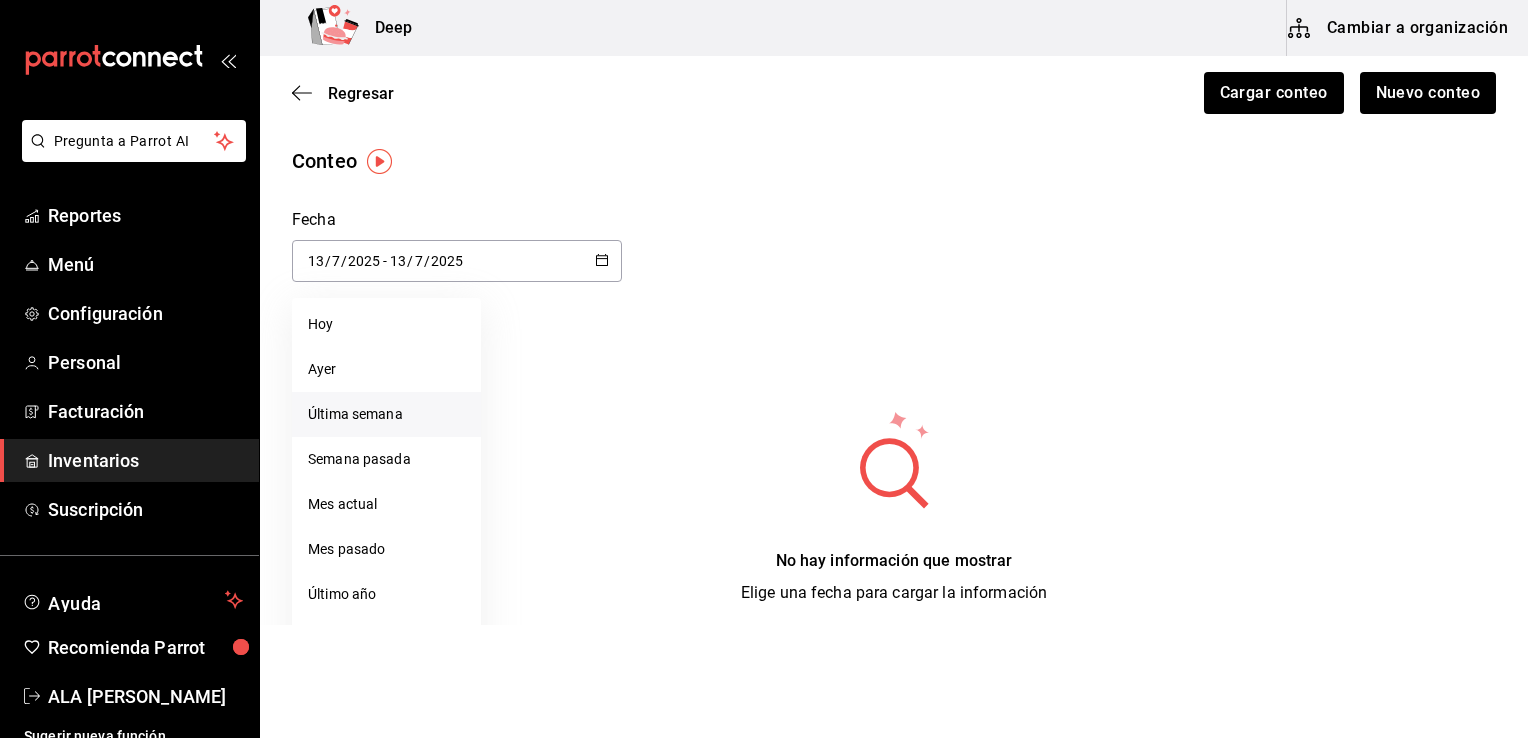 click on "Última semana" at bounding box center (386, 414) 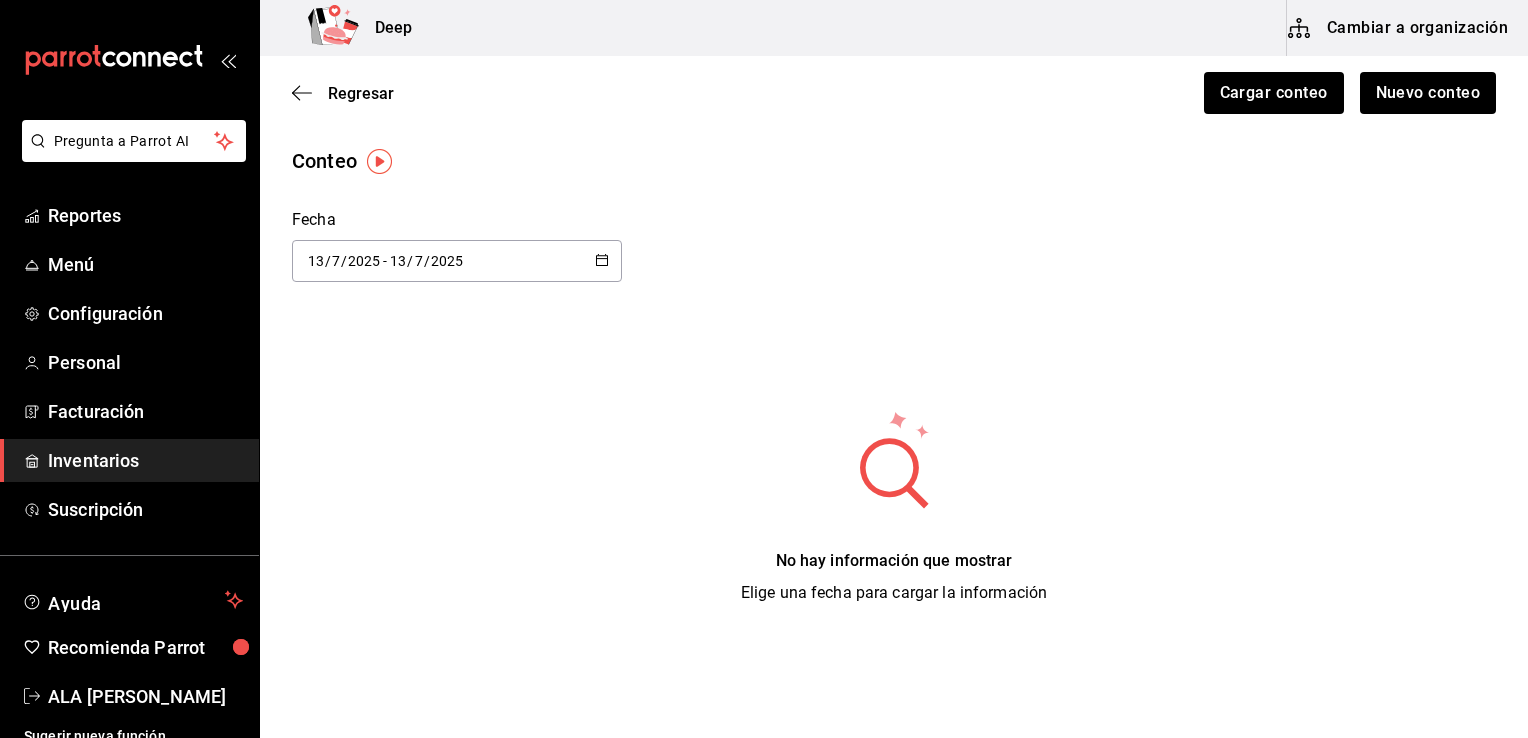click 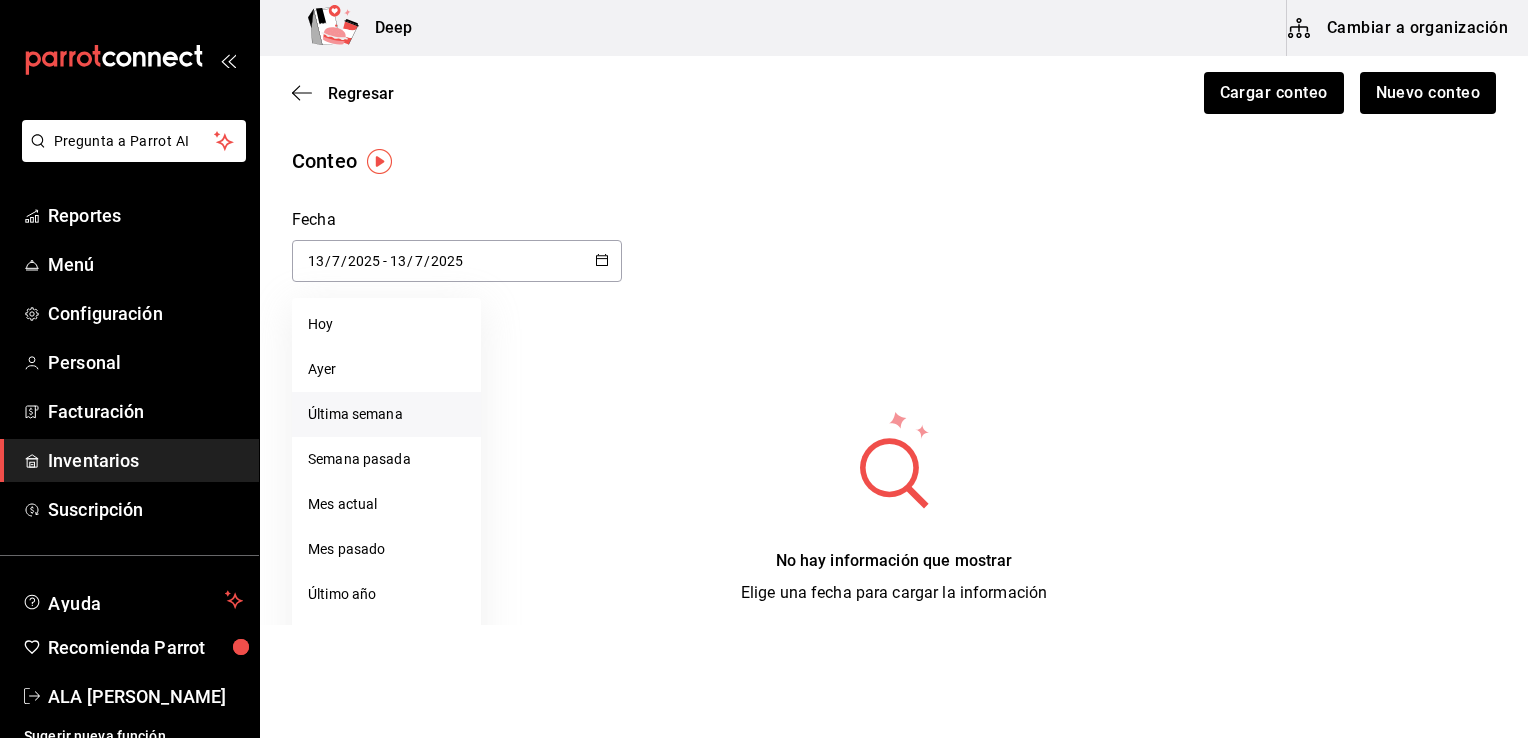 click on "Última semana" at bounding box center (386, 414) 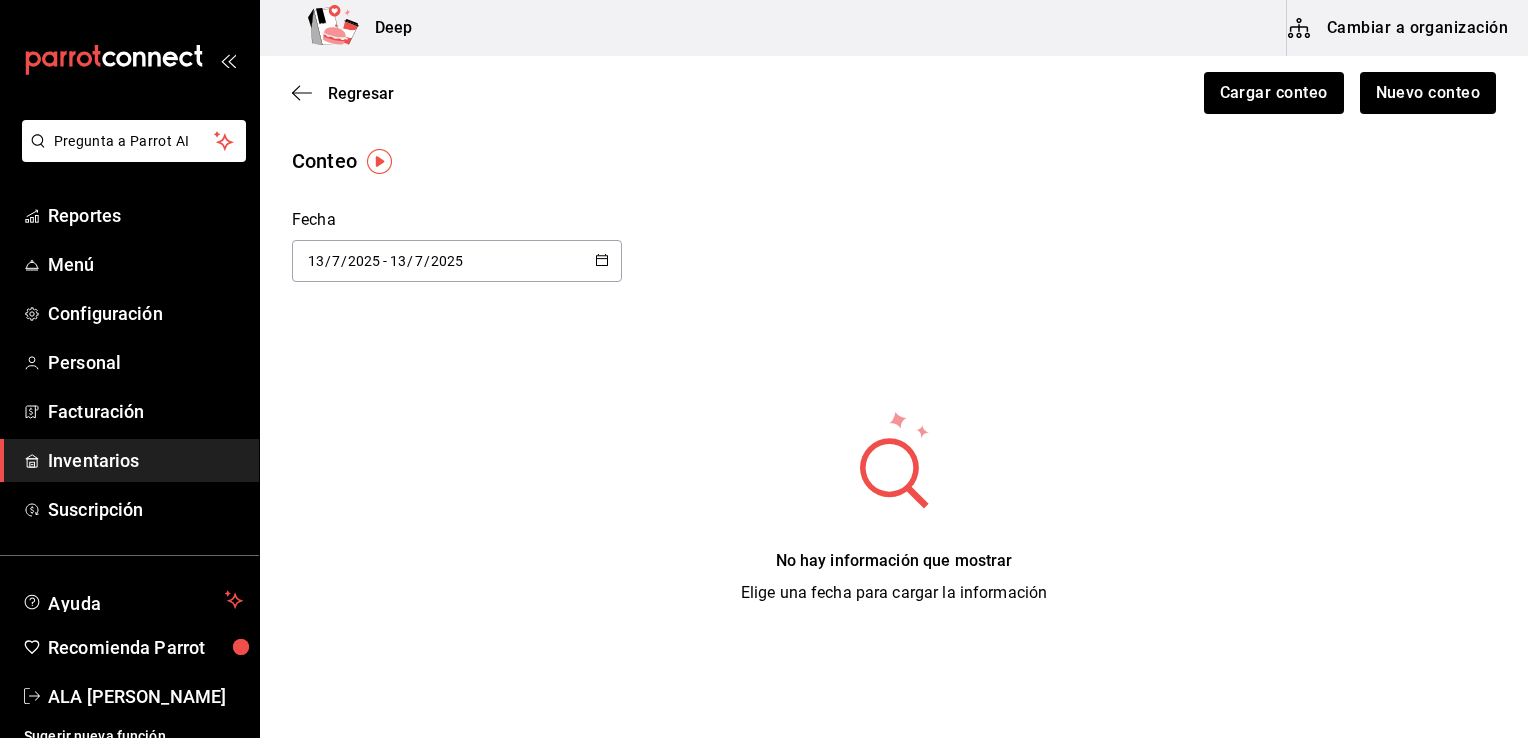 click on "[DATE] [DATE] - [DATE] [DATE]" at bounding box center [457, 261] 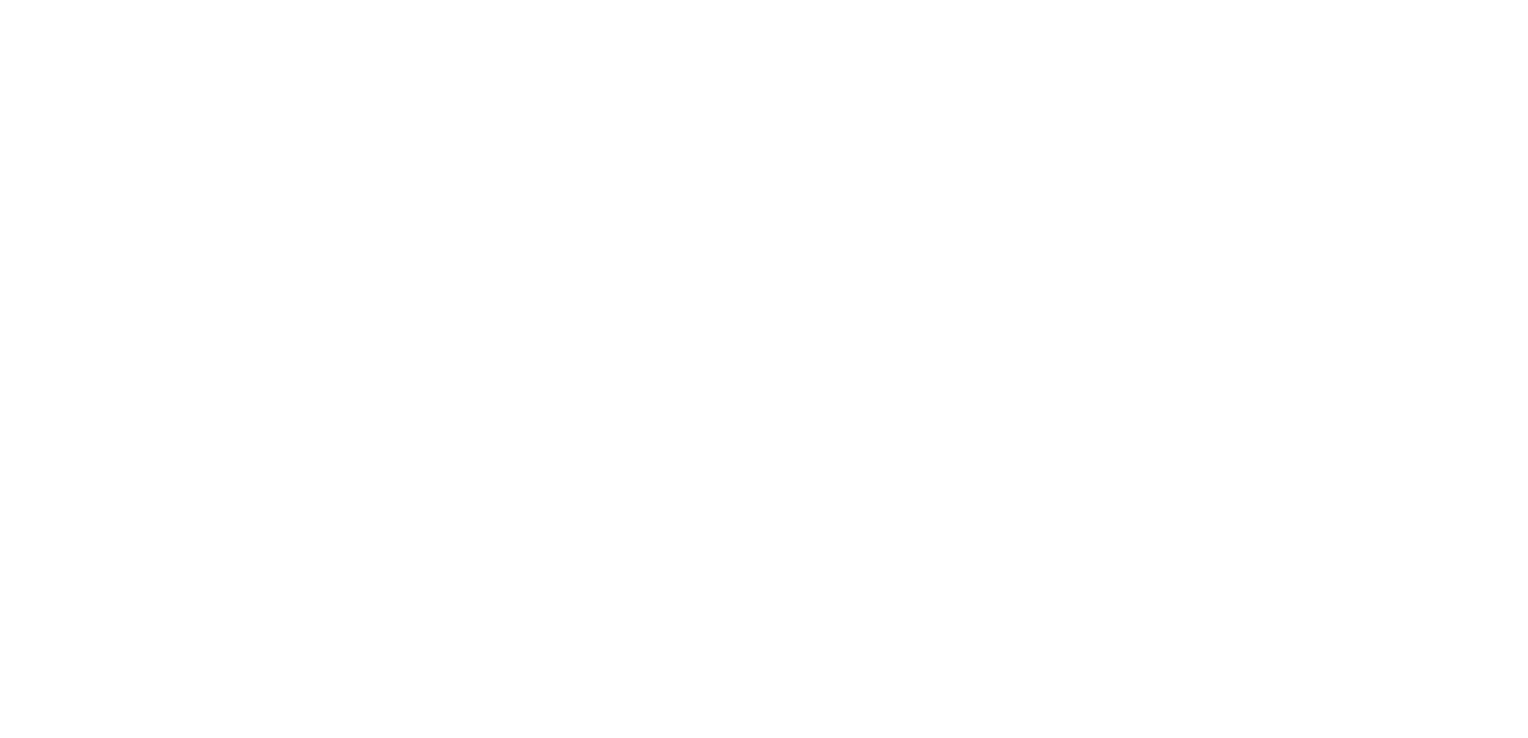 click at bounding box center [764, 4] 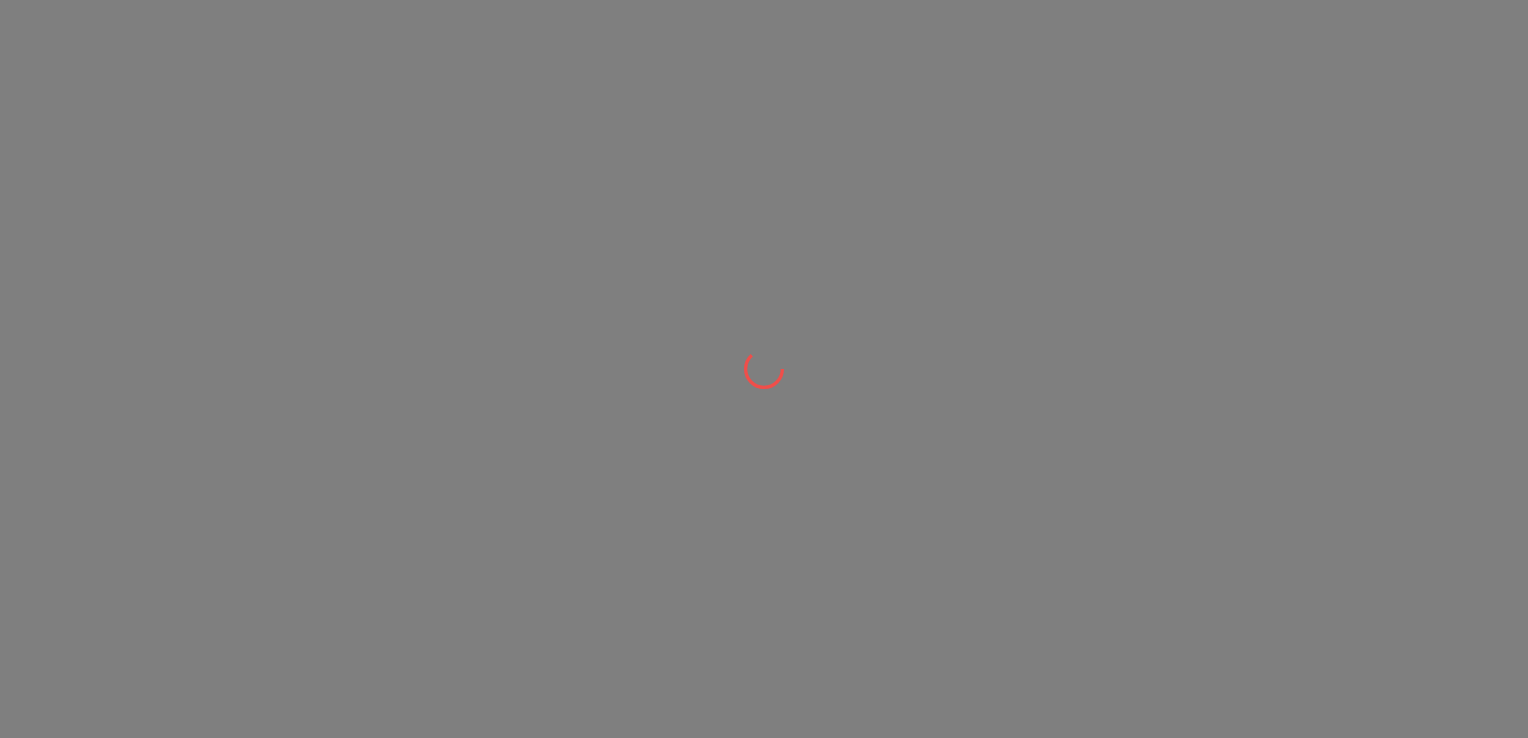 scroll, scrollTop: 0, scrollLeft: 0, axis: both 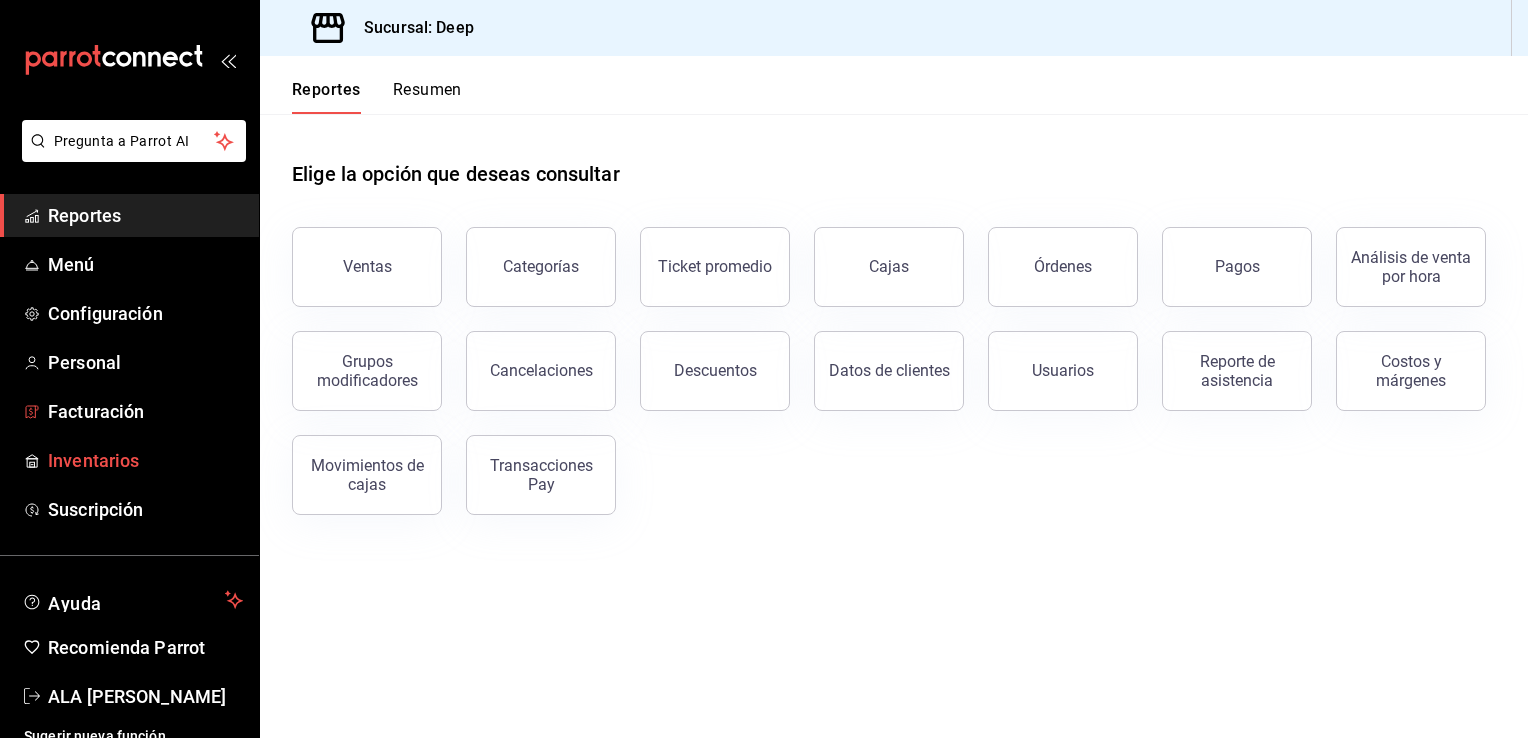 click on "Inventarios" at bounding box center [145, 460] 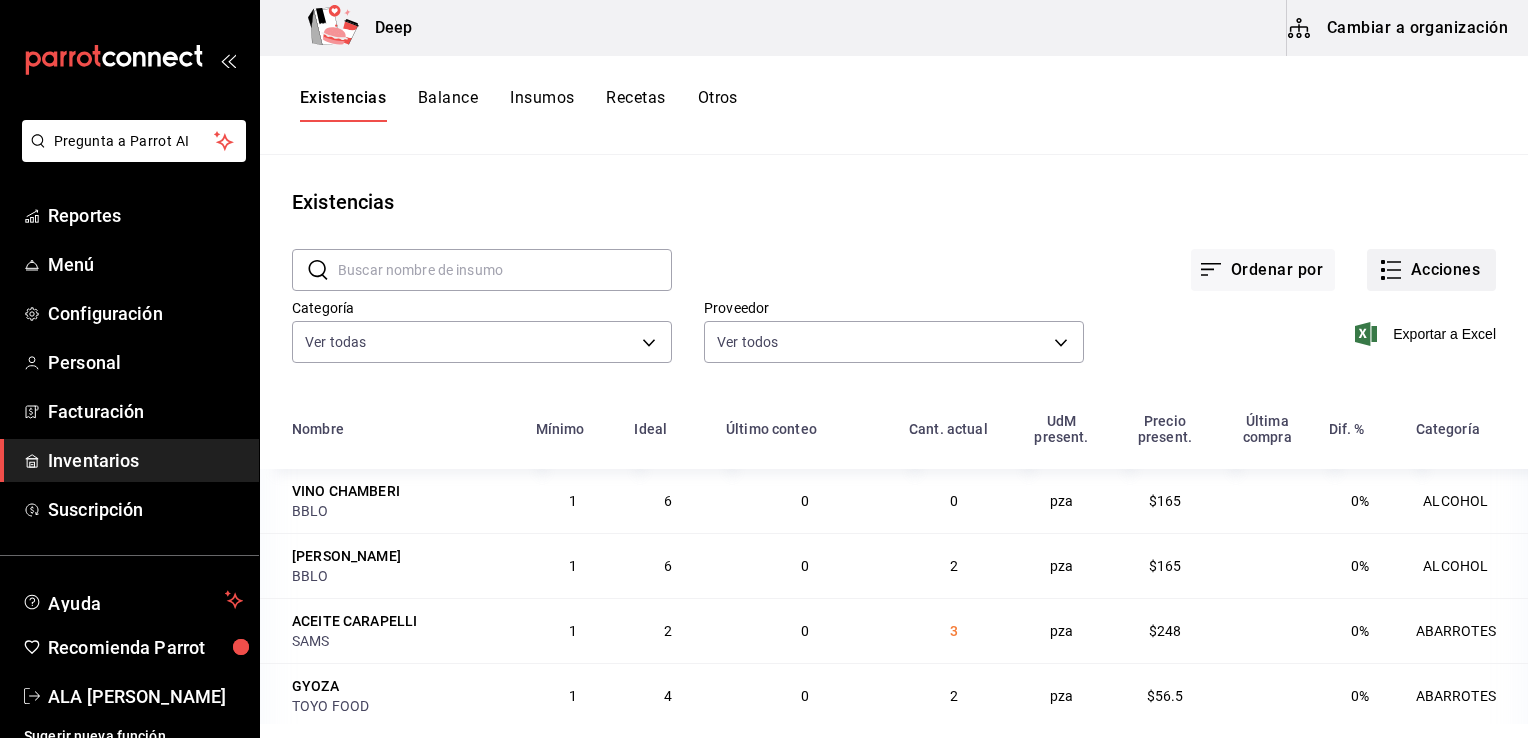 click 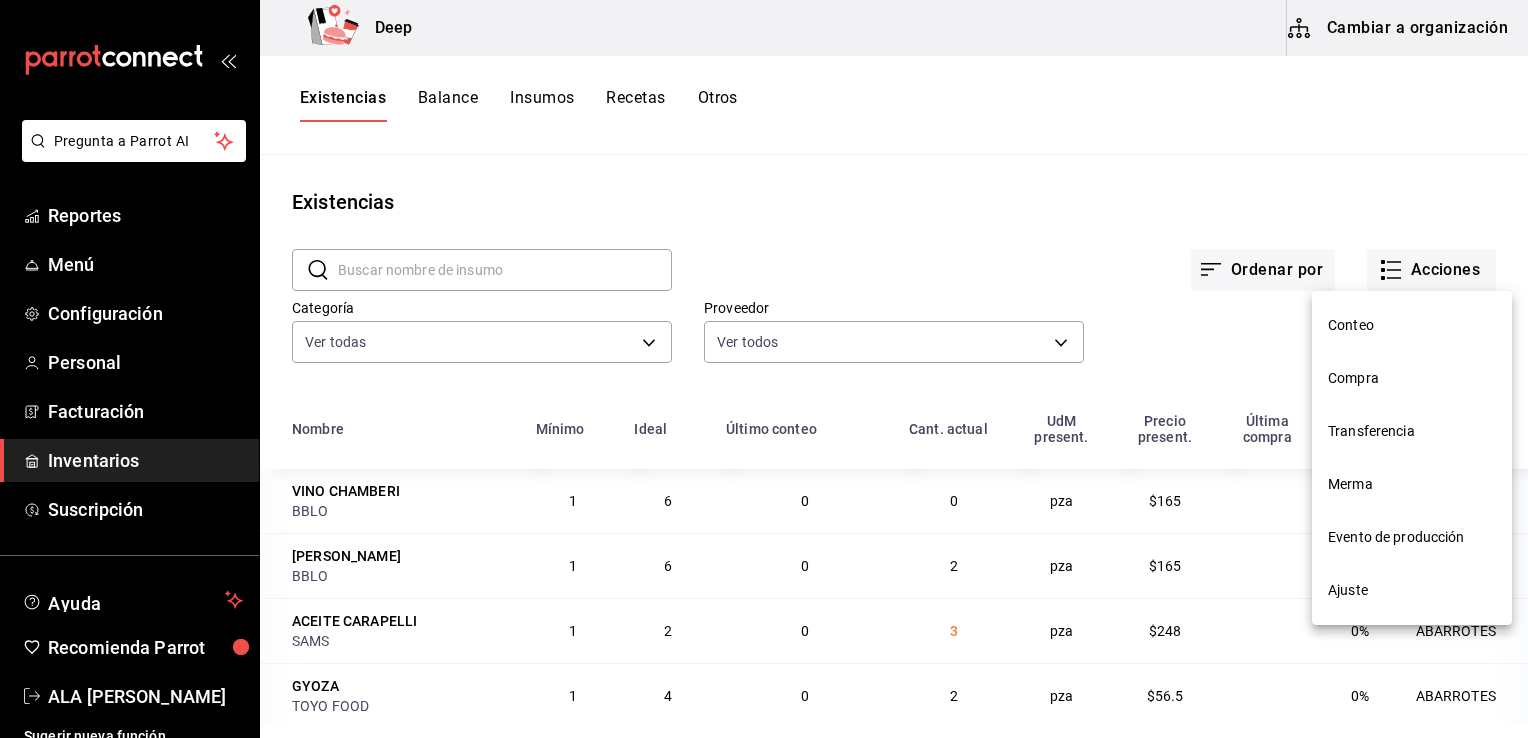 click on "Conteo" at bounding box center [1412, 325] 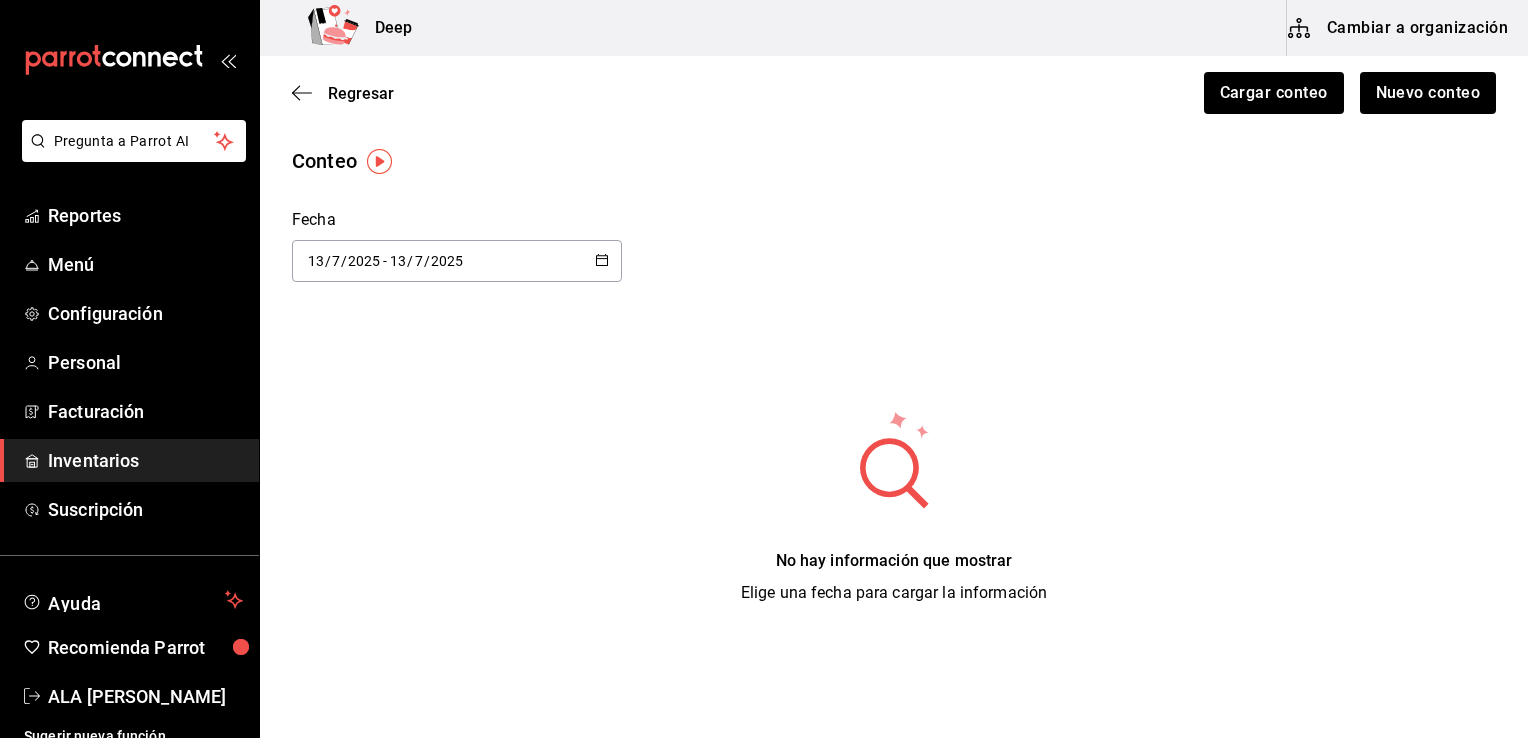 click 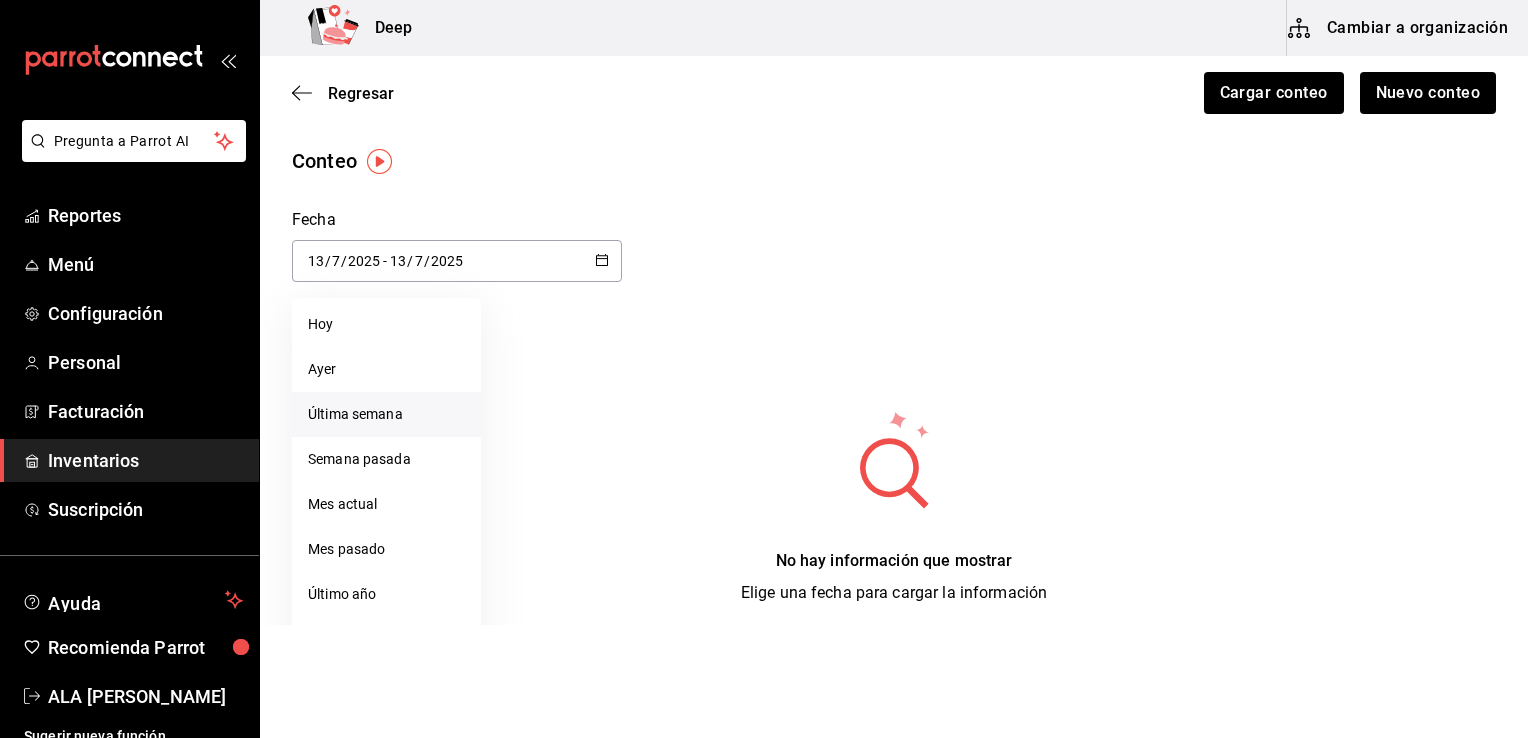 click on "Última semana" at bounding box center (386, 414) 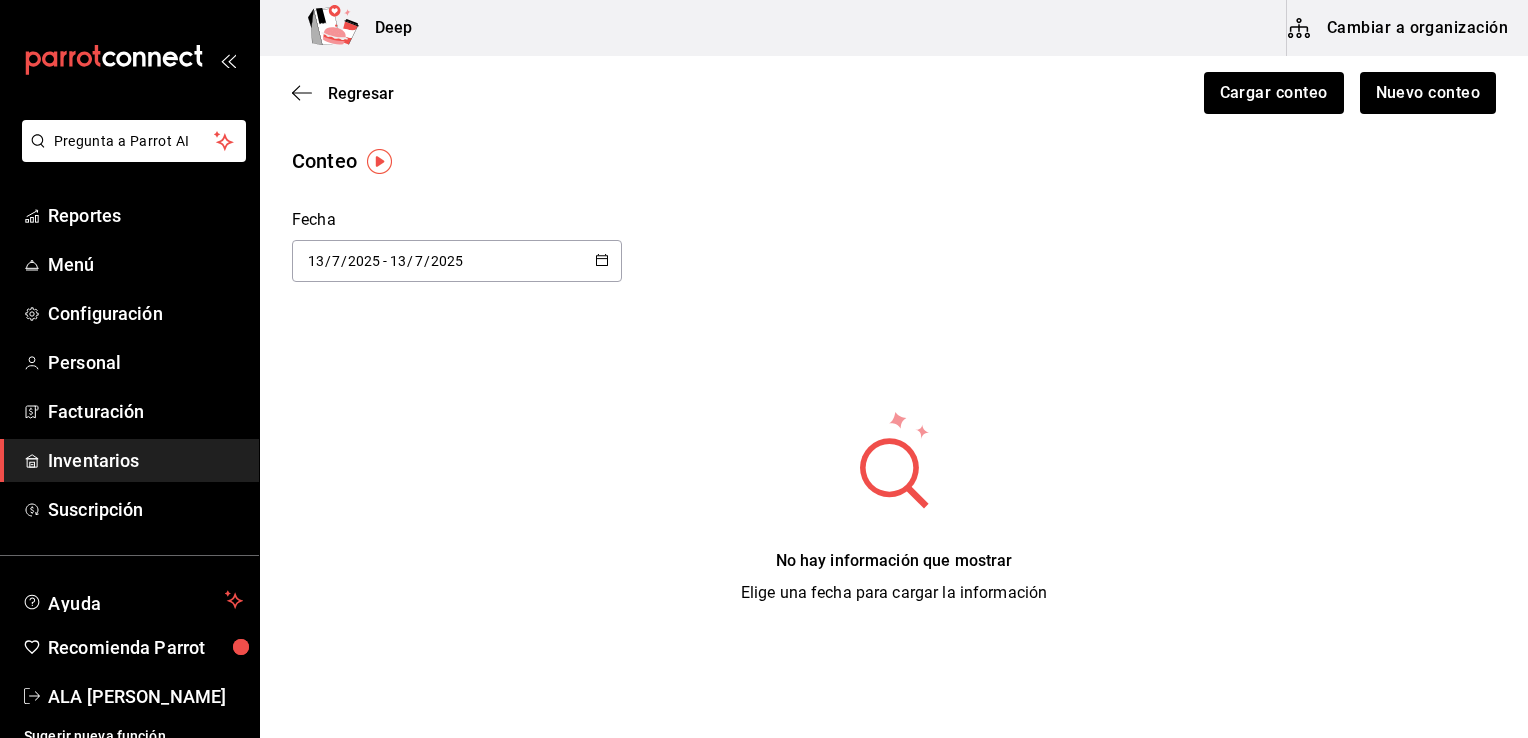 click 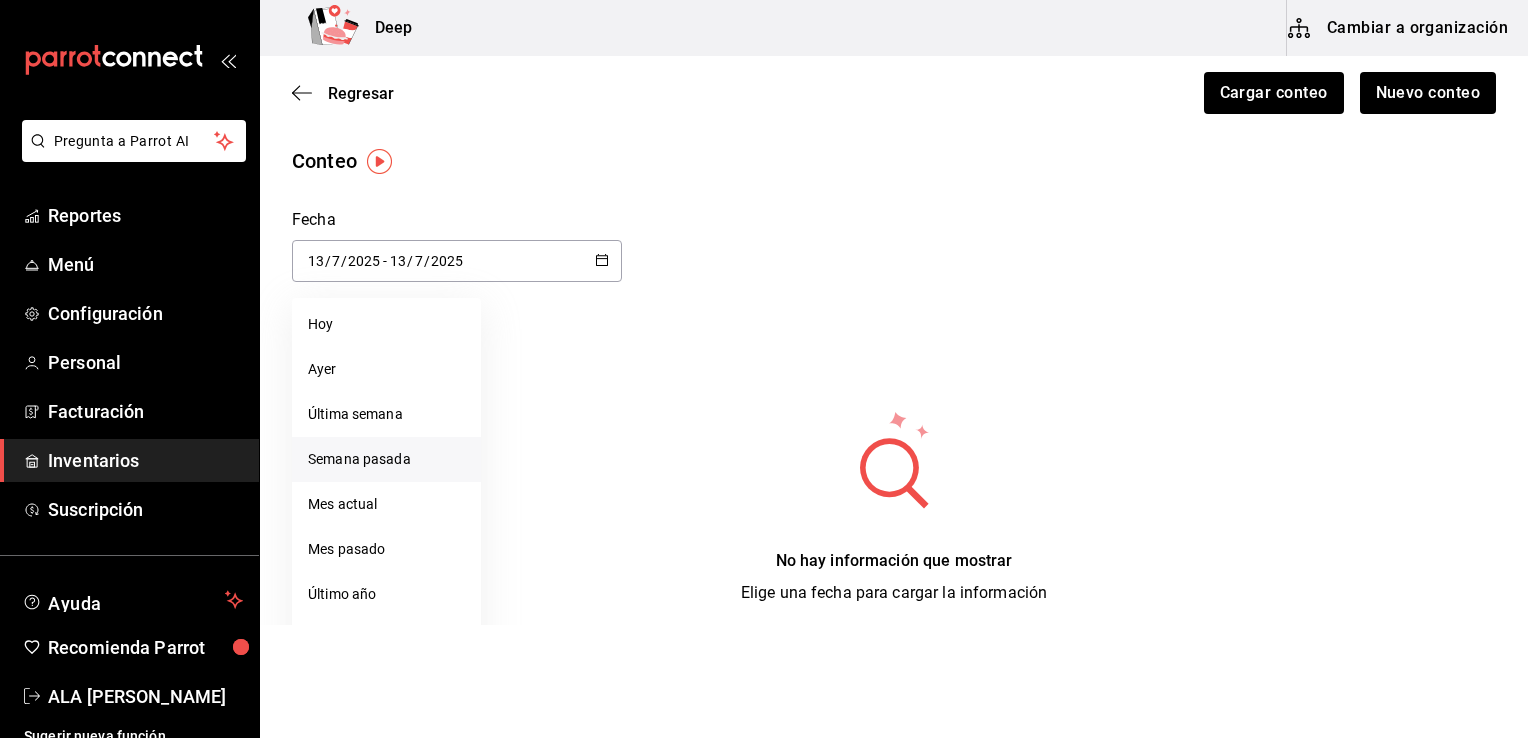 click on "Semana pasada" at bounding box center (386, 459) 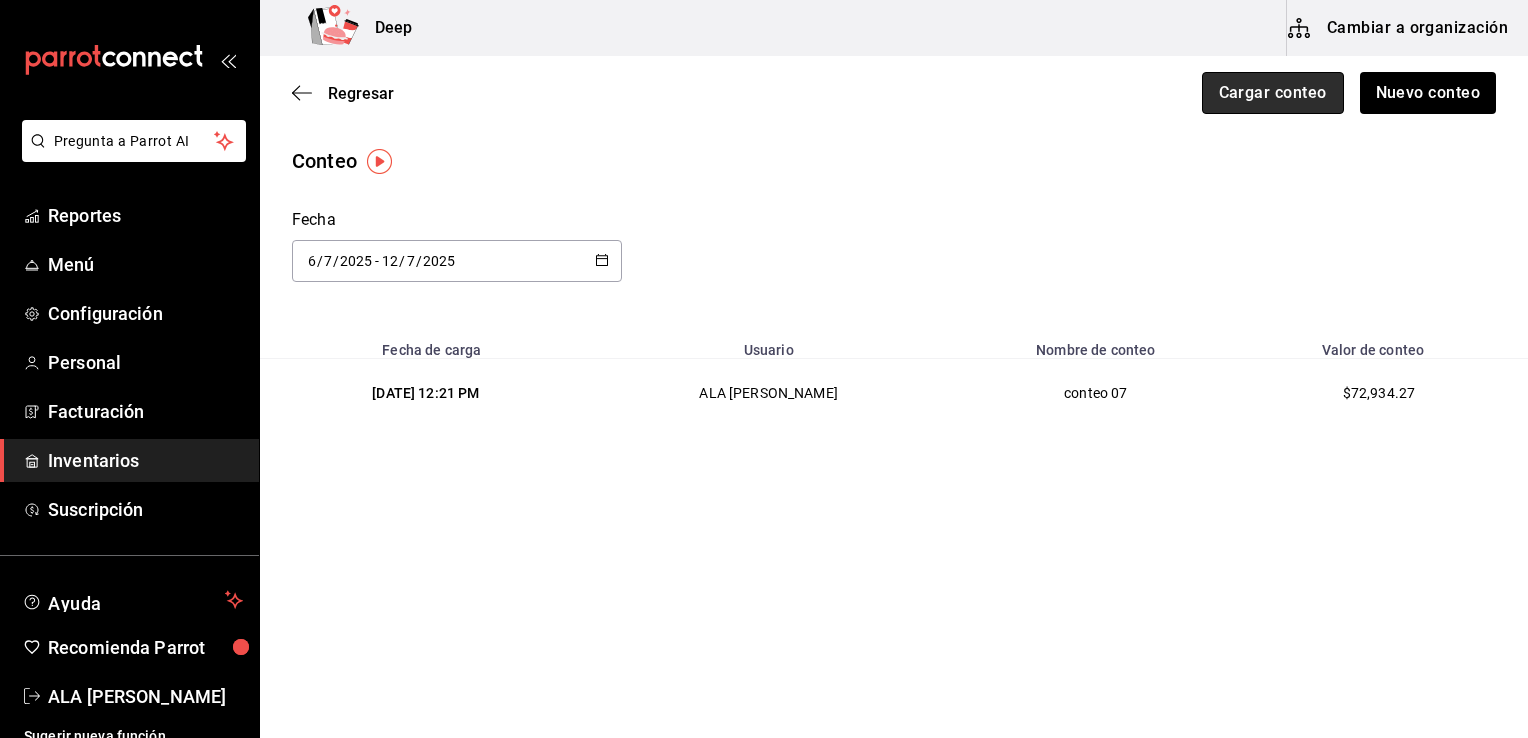 click on "Cargar conteo" at bounding box center [1273, 93] 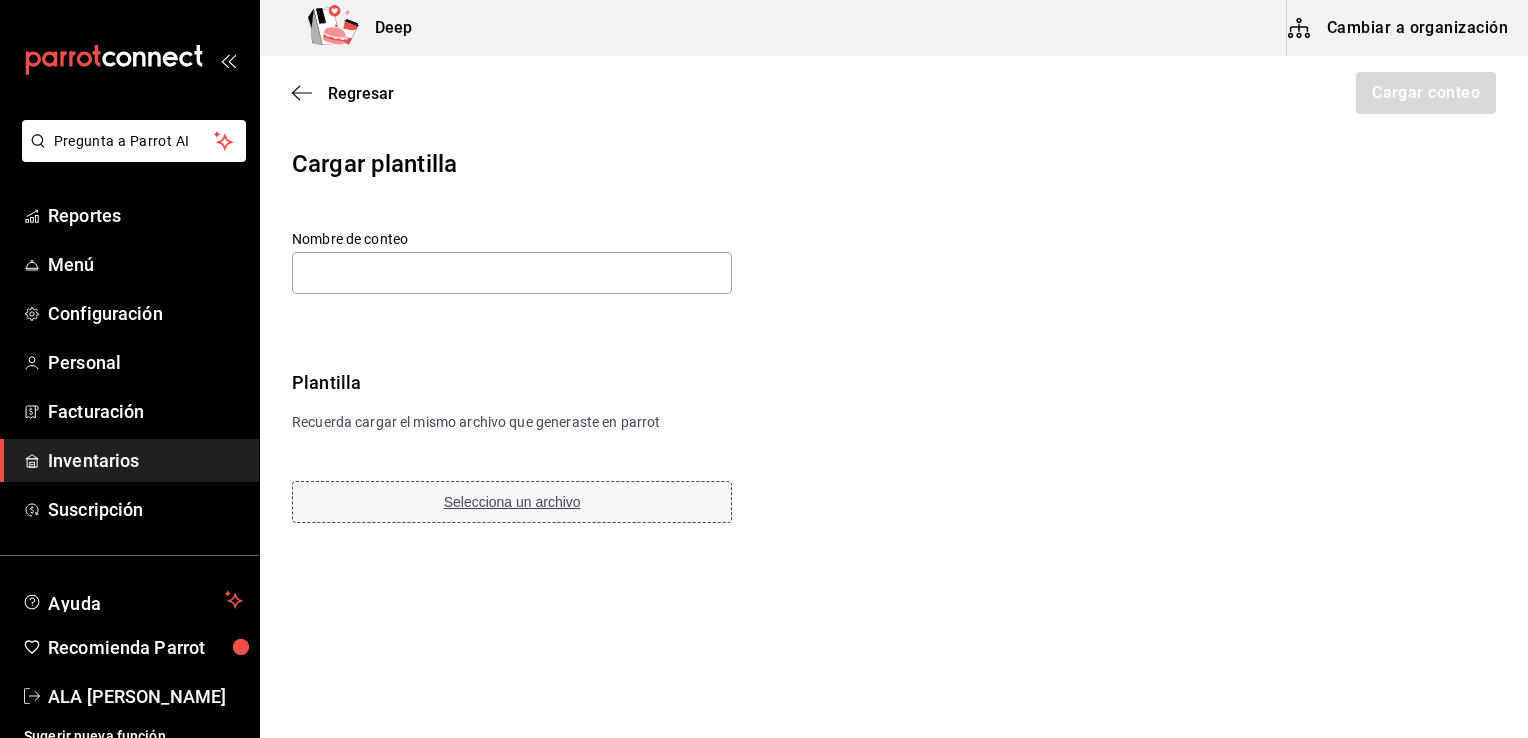 click on "Selecciona un archivo" at bounding box center [512, 502] 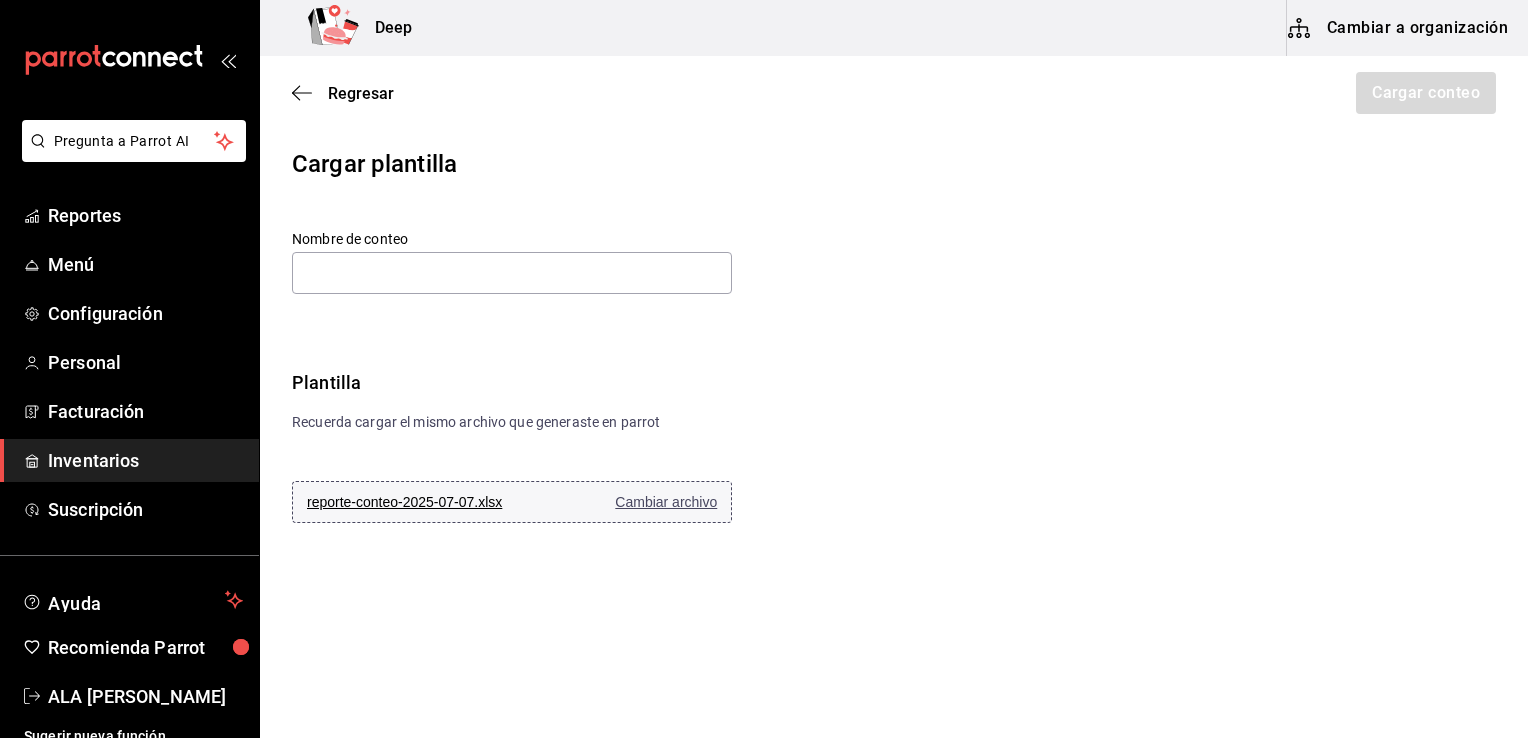 click on "reporte-conteo-2025-07-07.xlsx Cambiar archivo" at bounding box center (512, 502) 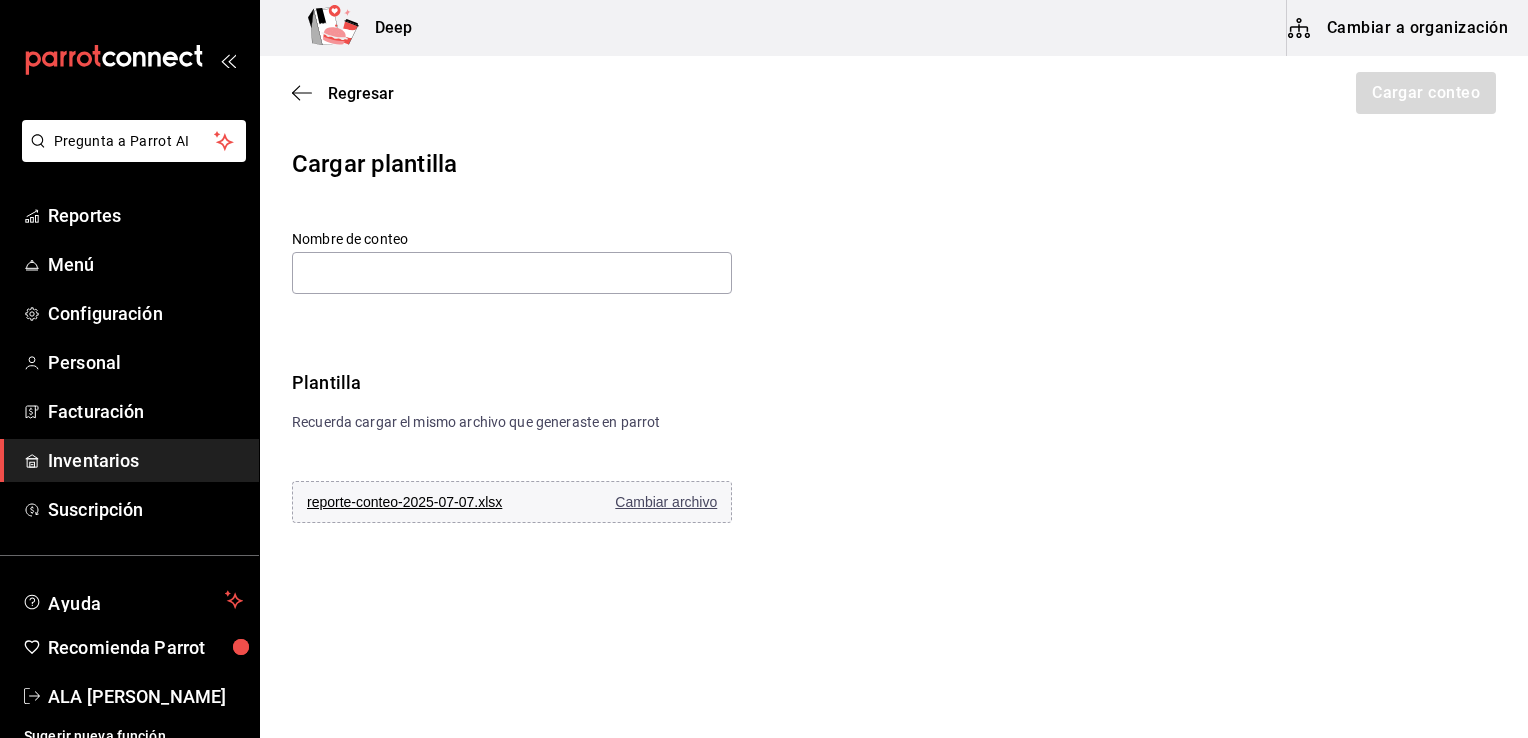 click on "Regresar Cargar conteo" at bounding box center (894, 93) 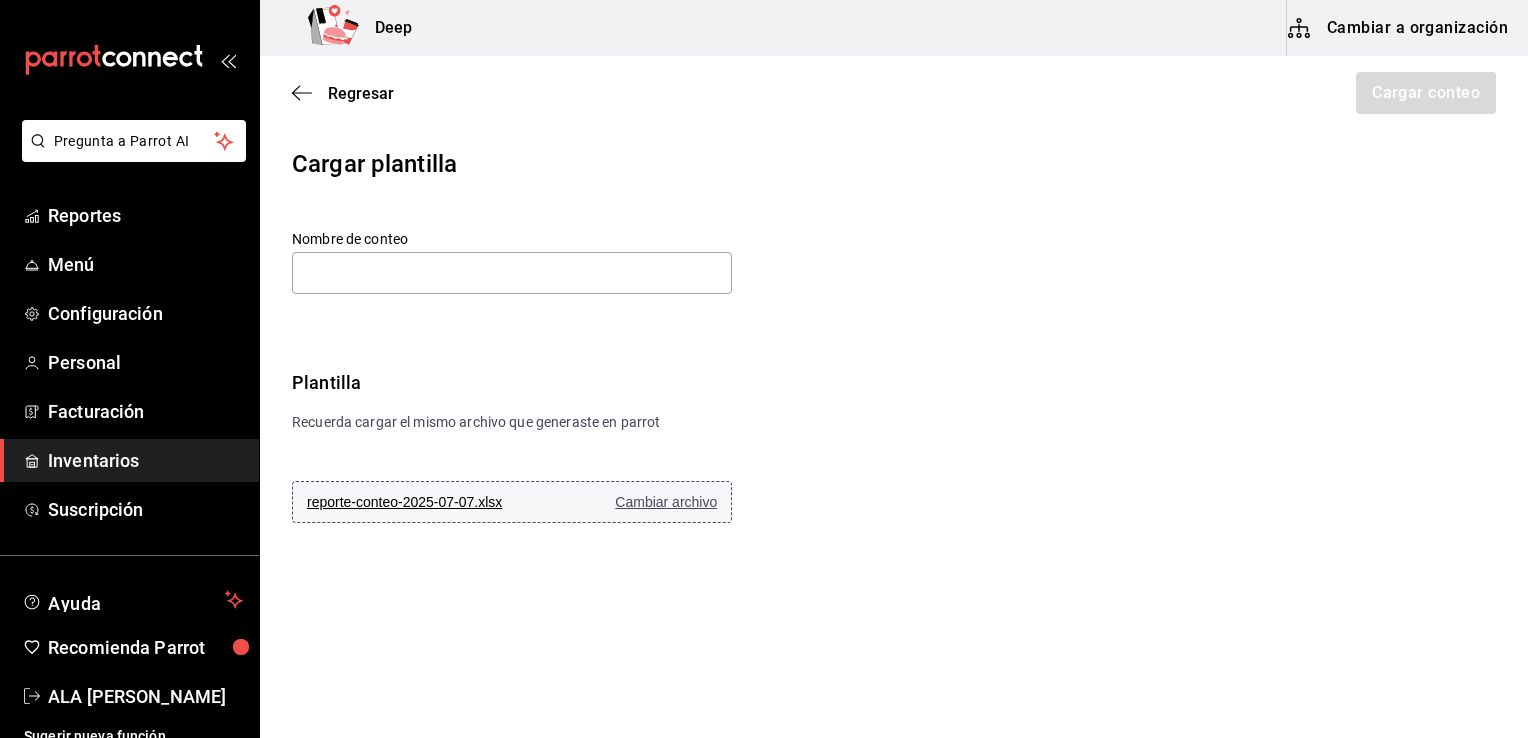 click on "reporte-conteo-2025-07-07.xlsx Cambiar archivo" at bounding box center (512, 502) 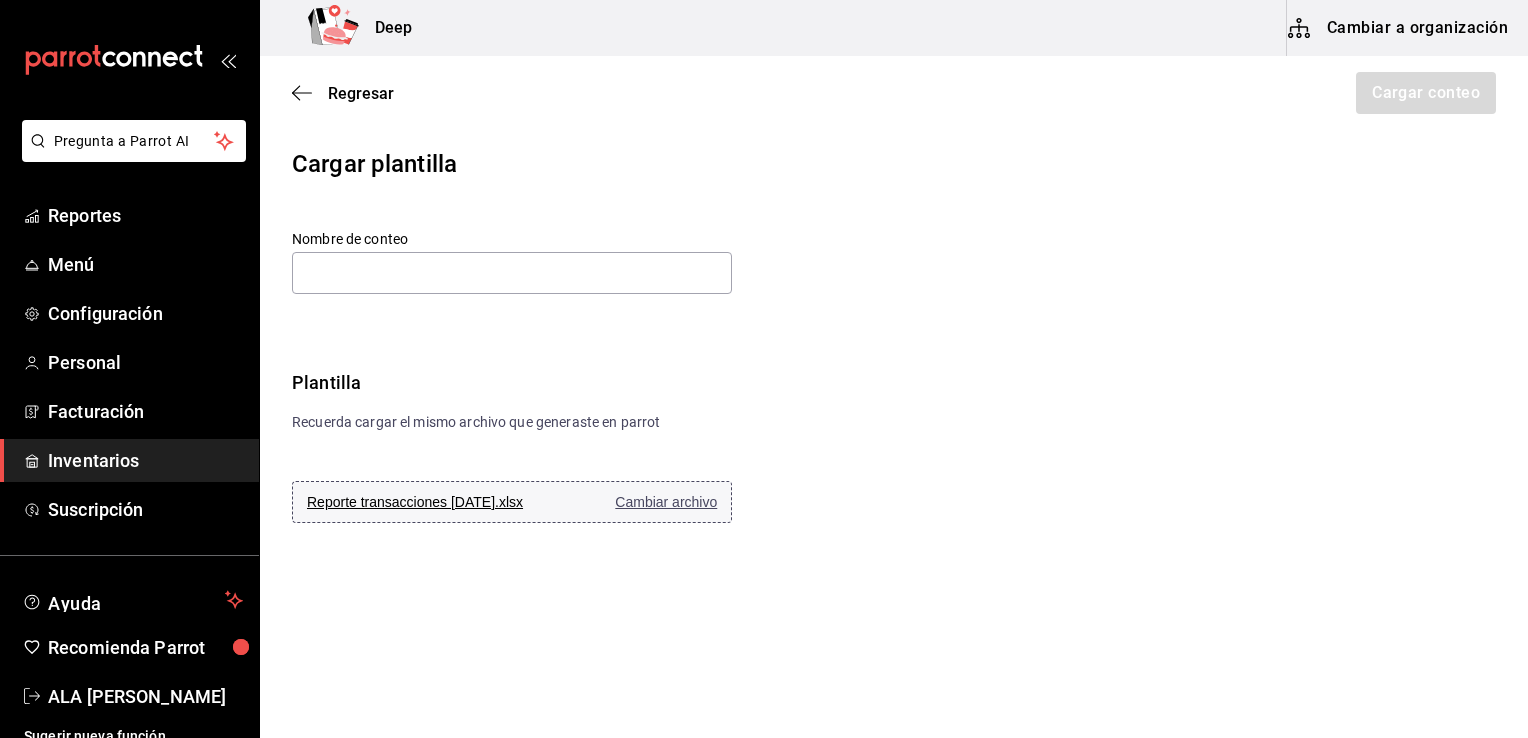 click on "Cambiar archivo" at bounding box center [666, 502] 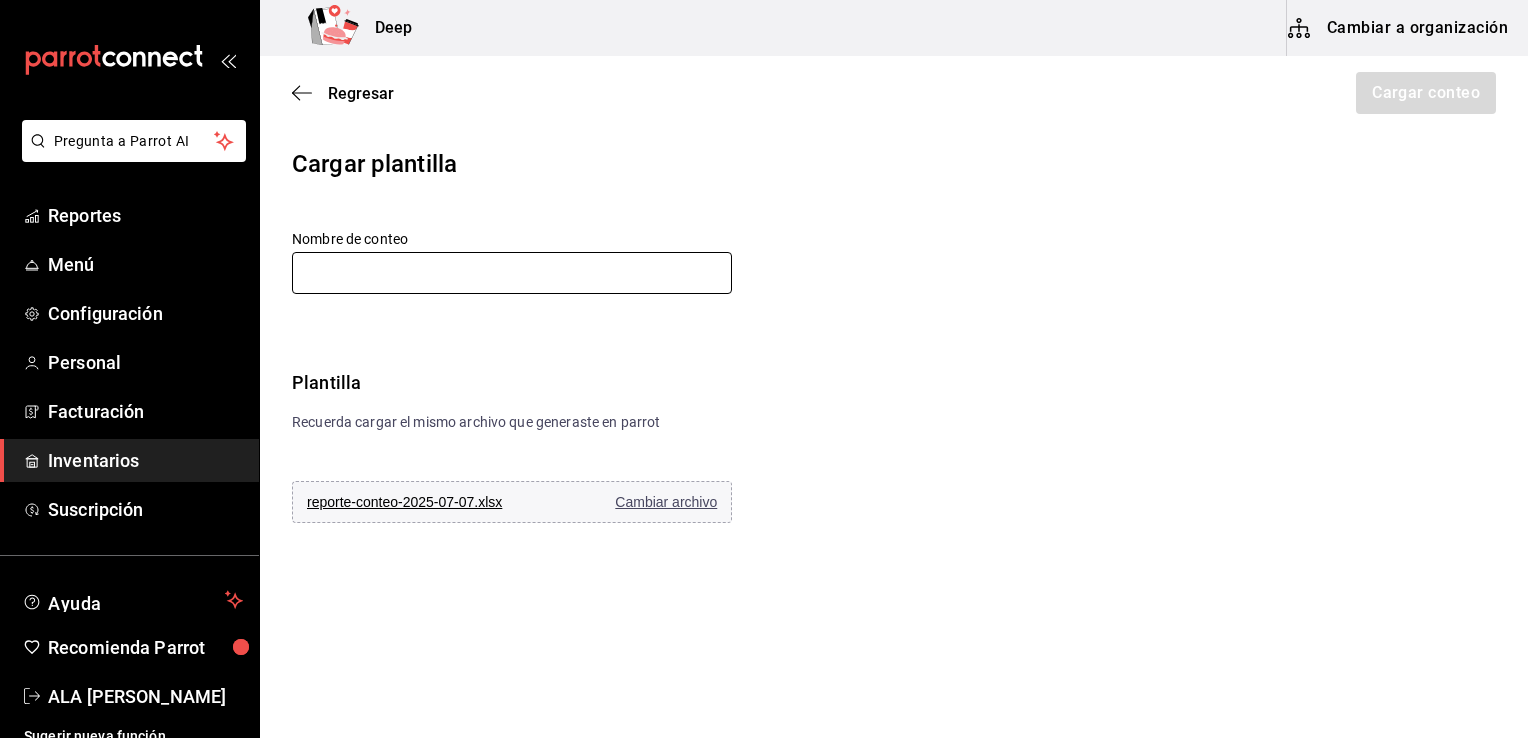 click at bounding box center [512, 273] 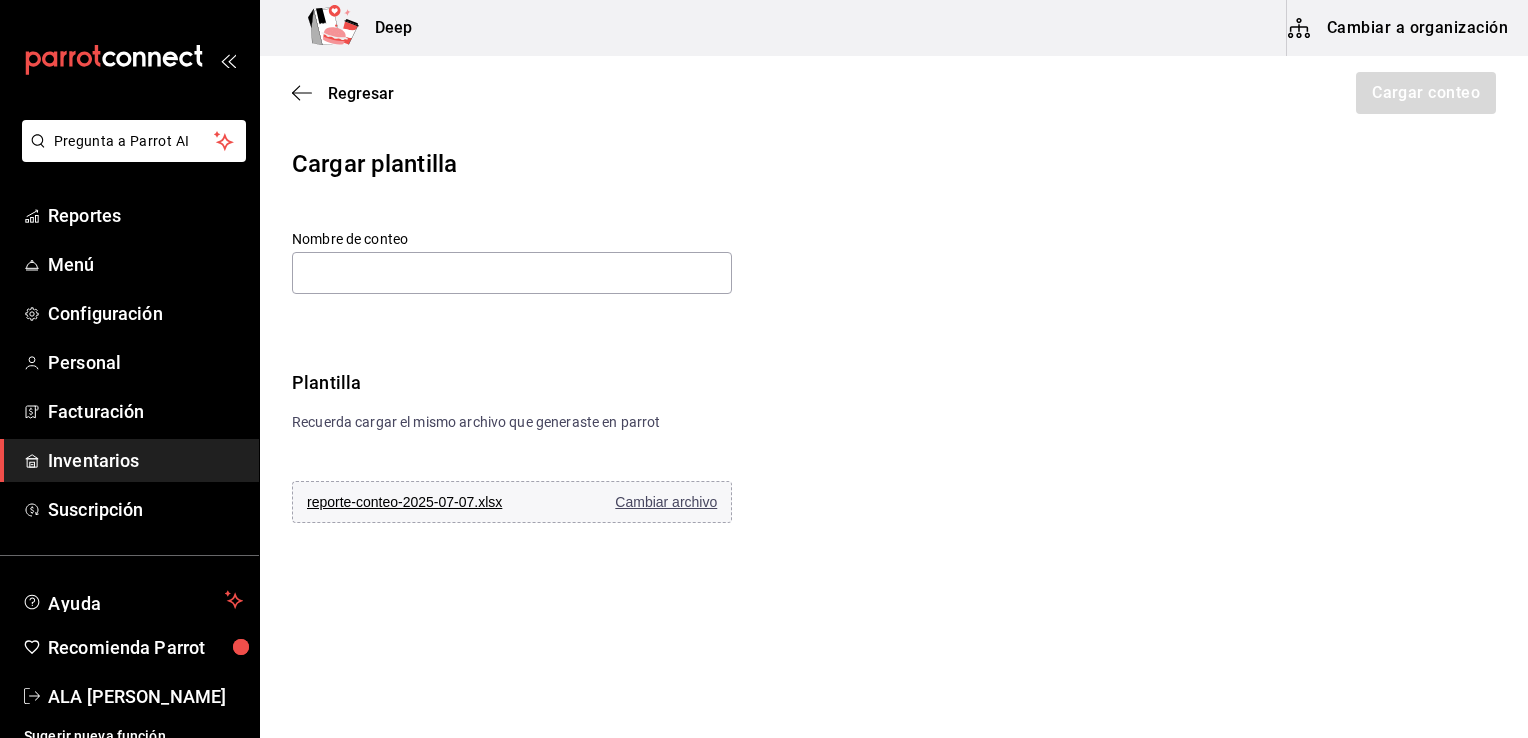 click on "Pregunta a Parrot AI Reportes   Menú   Configuración   Personal   Facturación   Inventarios   Suscripción   Ayuda Recomienda Parrot   ALA RICARDO AGUIRRE   Sugerir nueva función   Deep Cambiar a organización Regresar Cargar conteo Cargar plantilla Nombre de conteo Plantilla Recuerda cargar el mismo archivo que generaste en parrot reporte-conteo-2025-07-07.xlsx Cambiar archivo GANA 1 MES GRATIS EN TU SUSCRIPCIÓN AQUÍ ¿Recuerdas cómo empezó tu restaurante?
Hoy puedes ayudar a un colega a tener el mismo cambio que tú viviste.
Recomienda Parrot directamente desde tu Portal Administrador.
Es fácil y rápido.
🎁 Por cada restaurante que se una, ganas 1 mes gratis. Ver video tutorial Ir a video Pregunta a Parrot AI Reportes   Menú   Configuración   Personal   Facturación   Inventarios   Suscripción   Ayuda Recomienda Parrot   ALA RICARDO AGUIRRE   Sugerir nueva función   Visitar centro de ayuda (81) 2046 6363 soporte@parrotsoftware.io Visitar centro de ayuda (81) 2046 6363" at bounding box center [764, 312] 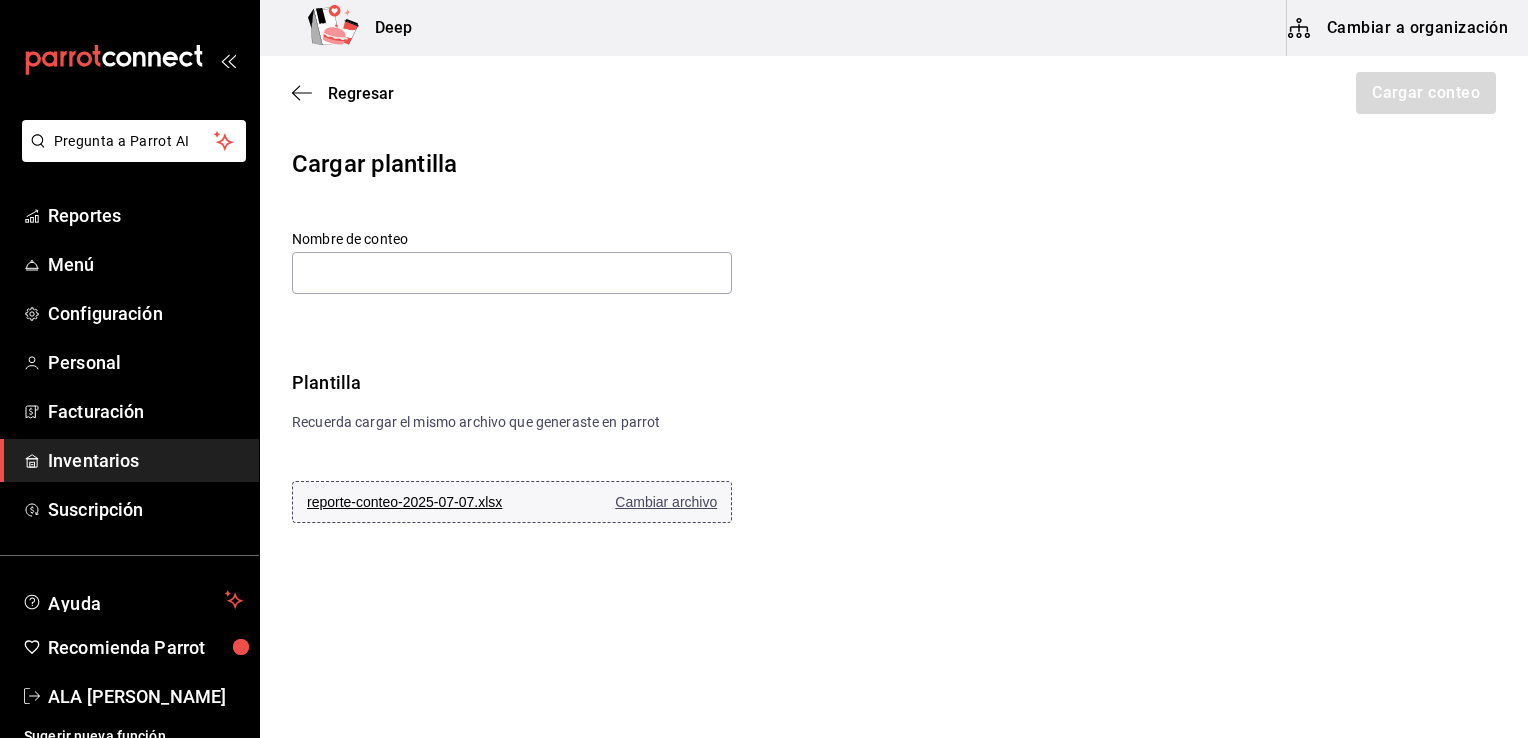 click on "reporte-conteo-2025-07-07.xlsx Cambiar archivo" at bounding box center [512, 502] 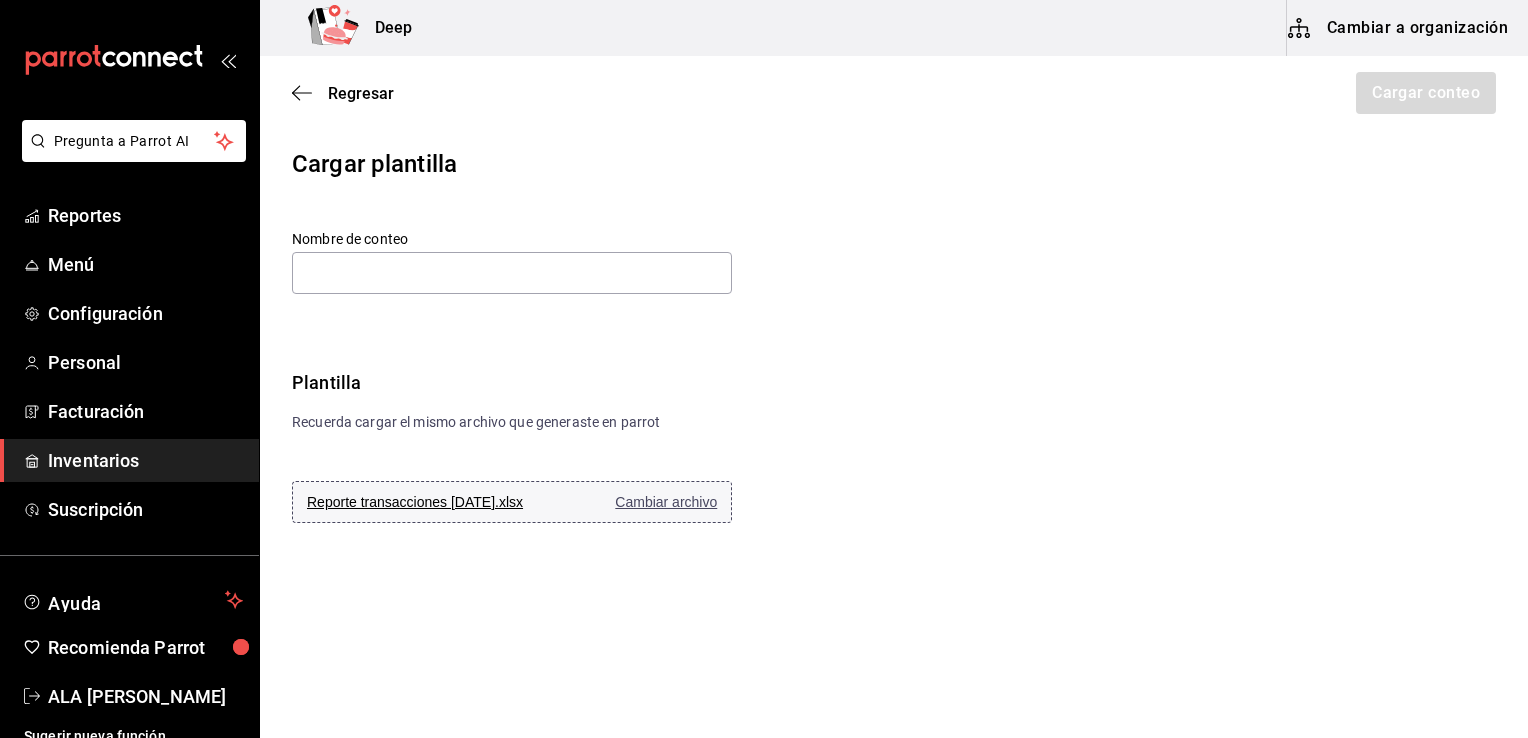 click on "Cambiar archivo" at bounding box center (666, 502) 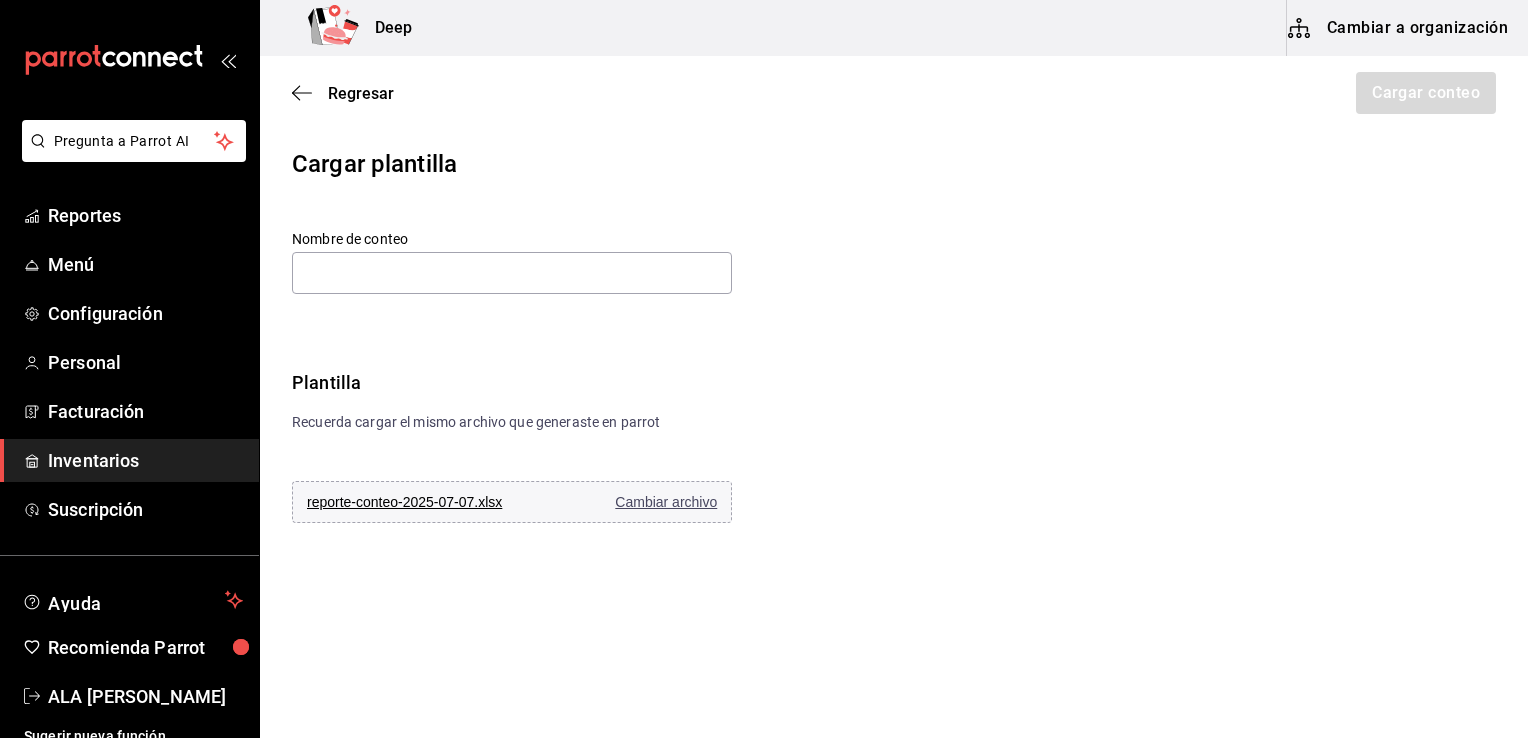 click on "Regresar Cargar conteo Cargar plantilla Nombre de conteo Plantilla Recuerda cargar el mismo archivo que generaste en parrot reporte-conteo-2025-07-07.xlsx Cambiar archivo" at bounding box center (894, 340) 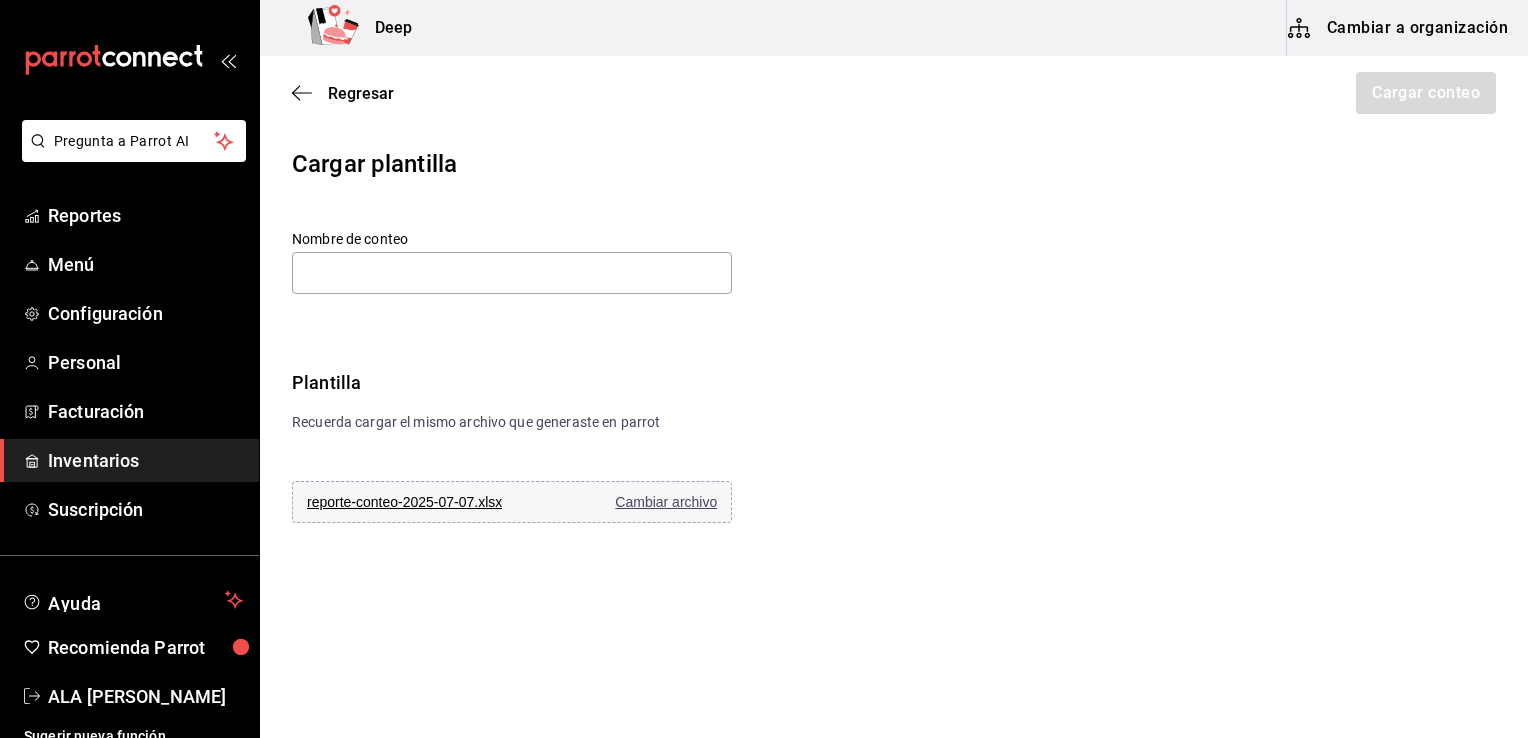 click on "Regresar Cargar conteo Cargar plantilla Nombre de conteo Plantilla Recuerda cargar el mismo archivo que generaste en parrot reporte-conteo-2025-07-07.xlsx Cambiar archivo" at bounding box center (894, 340) 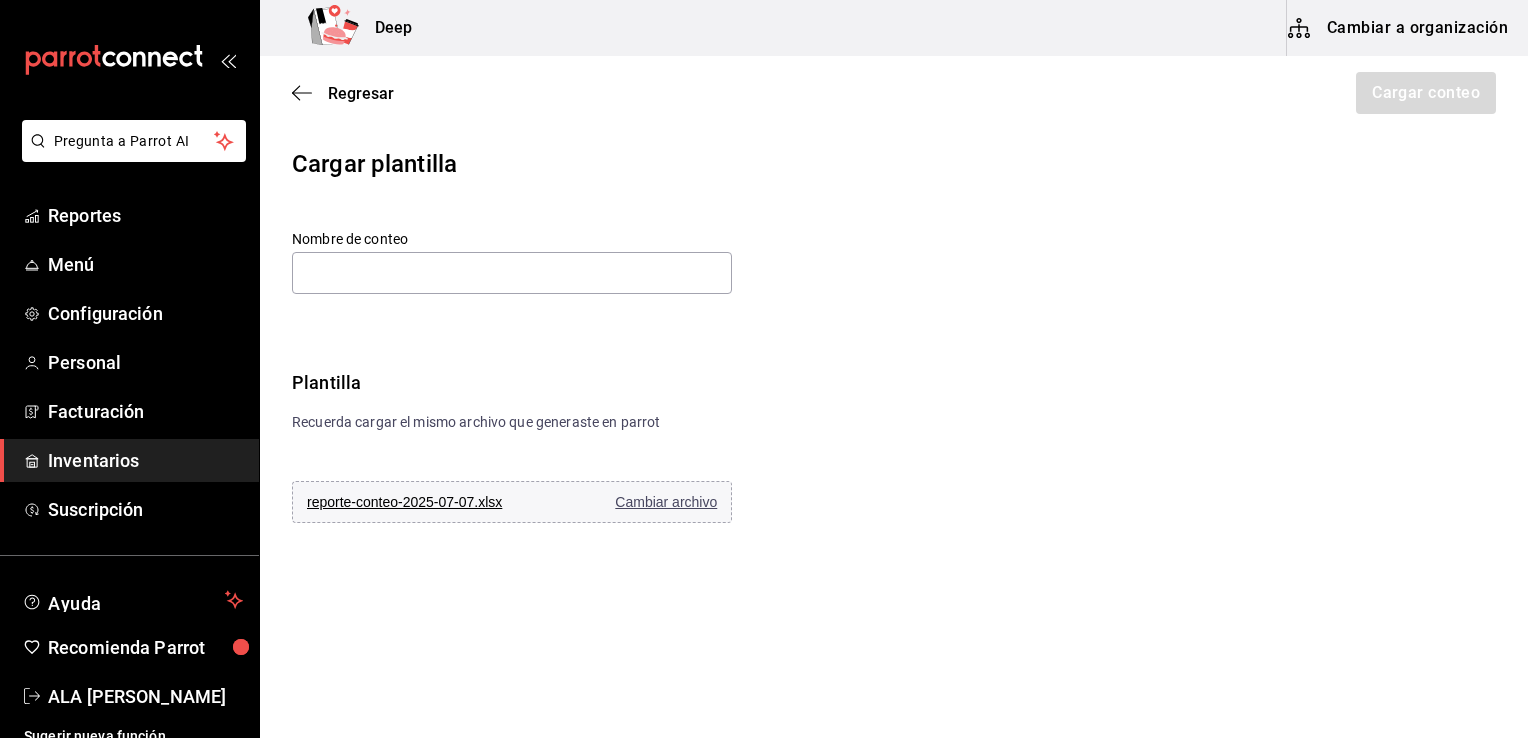 click on "Pregunta a Parrot AI Reportes   Menú   Configuración   Personal   Facturación   Inventarios   Suscripción   Ayuda Recomienda Parrot   ALA RICARDO AGUIRRE   Sugerir nueva función   Deep Cambiar a organización Regresar Cargar conteo Cargar plantilla Nombre de conteo Plantilla Recuerda cargar el mismo archivo que generaste en parrot reporte-conteo-2025-07-07.xlsx Cambiar archivo GANA 1 MES GRATIS EN TU SUSCRIPCIÓN AQUÍ ¿Recuerdas cómo empezó tu restaurante?
Hoy puedes ayudar a un colega a tener el mismo cambio que tú viviste.
Recomienda Parrot directamente desde tu Portal Administrador.
Es fácil y rápido.
🎁 Por cada restaurante que se una, ganas 1 mes gratis. Ver video tutorial Ir a video Pregunta a Parrot AI Reportes   Menú   Configuración   Personal   Facturación   Inventarios   Suscripción   Ayuda Recomienda Parrot   ALA RICARDO AGUIRRE   Sugerir nueva función   Visitar centro de ayuda (81) 2046 6363 soporte@parrotsoftware.io Visitar centro de ayuda (81) 2046 6363" at bounding box center (764, 312) 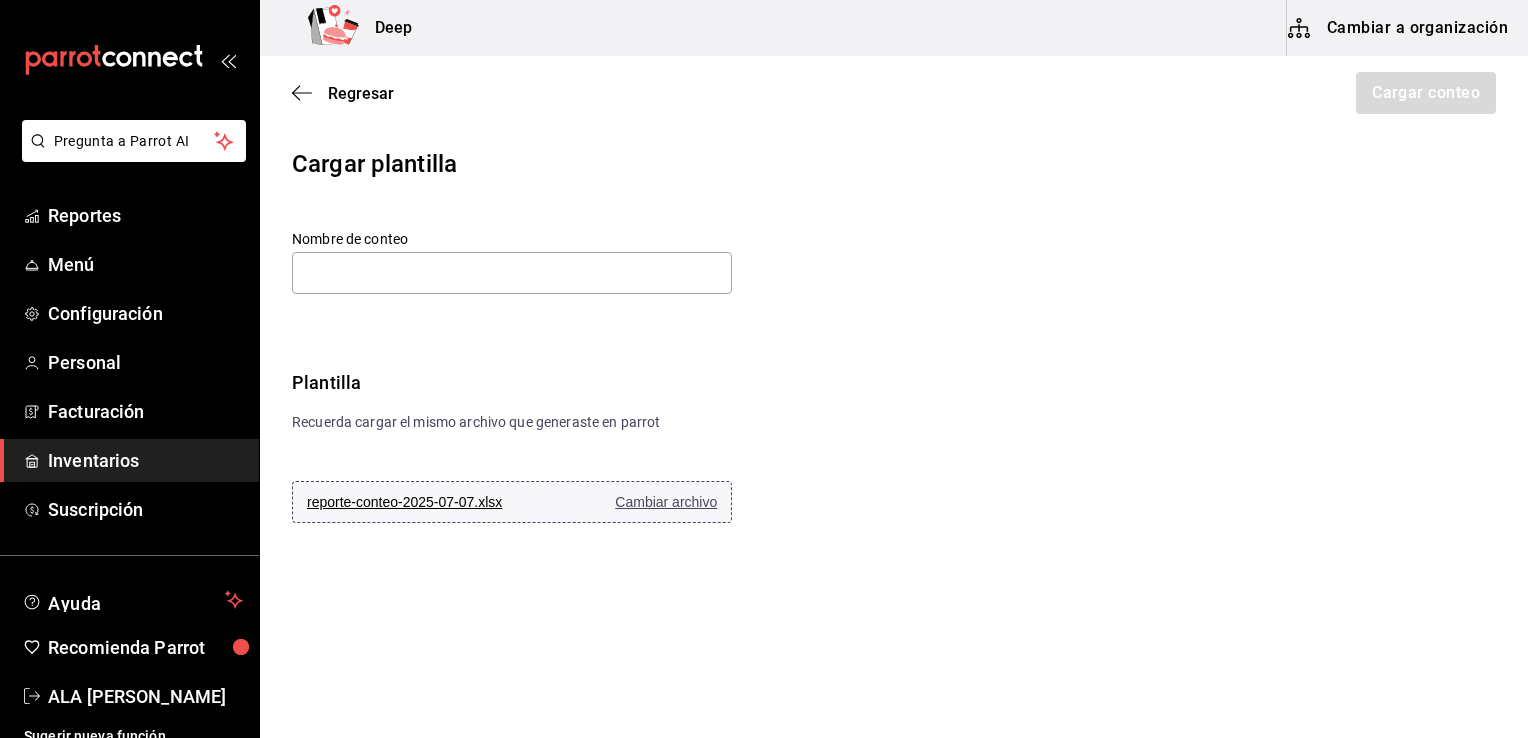 click on "reporte-conteo-2025-07-07.xlsx Cambiar archivo" at bounding box center [512, 502] 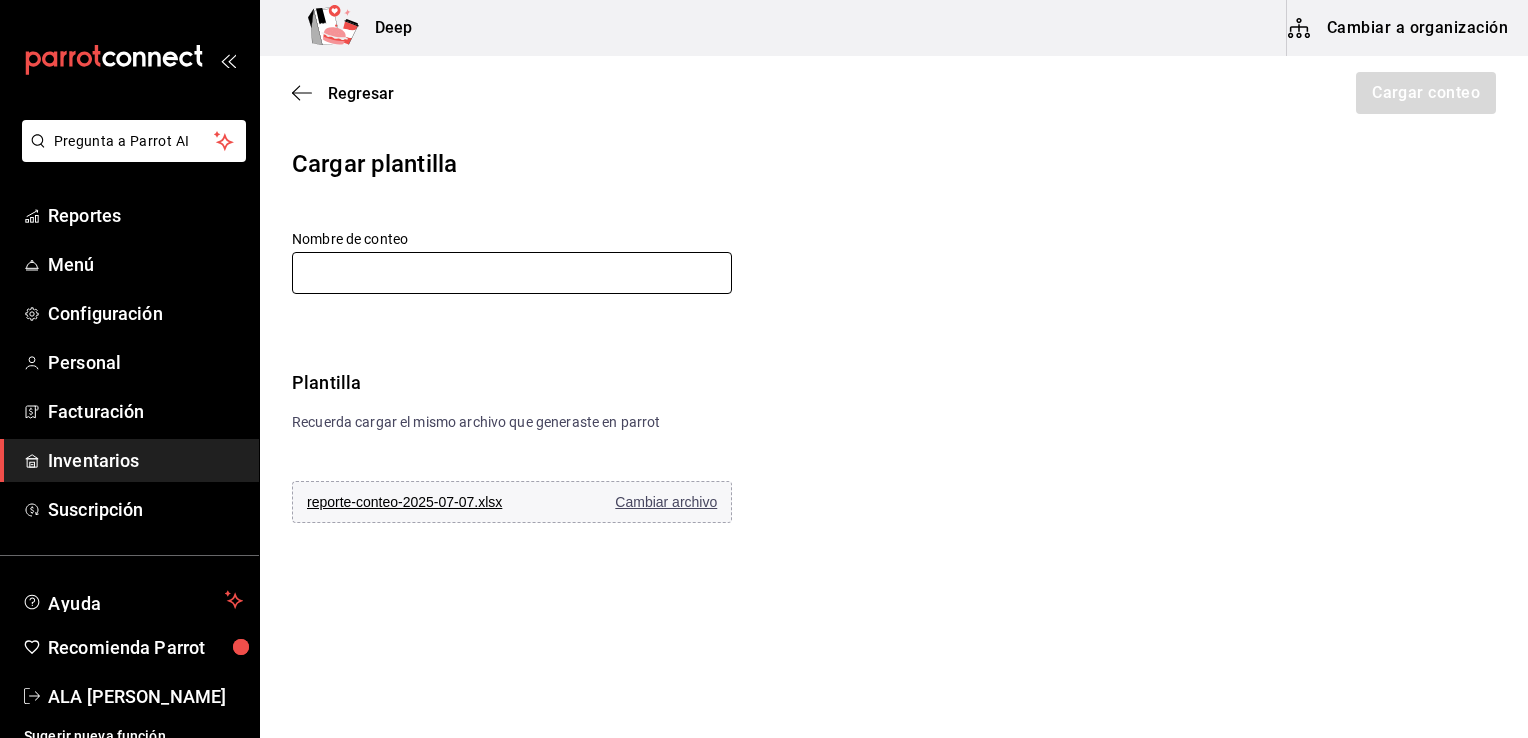 click at bounding box center [512, 273] 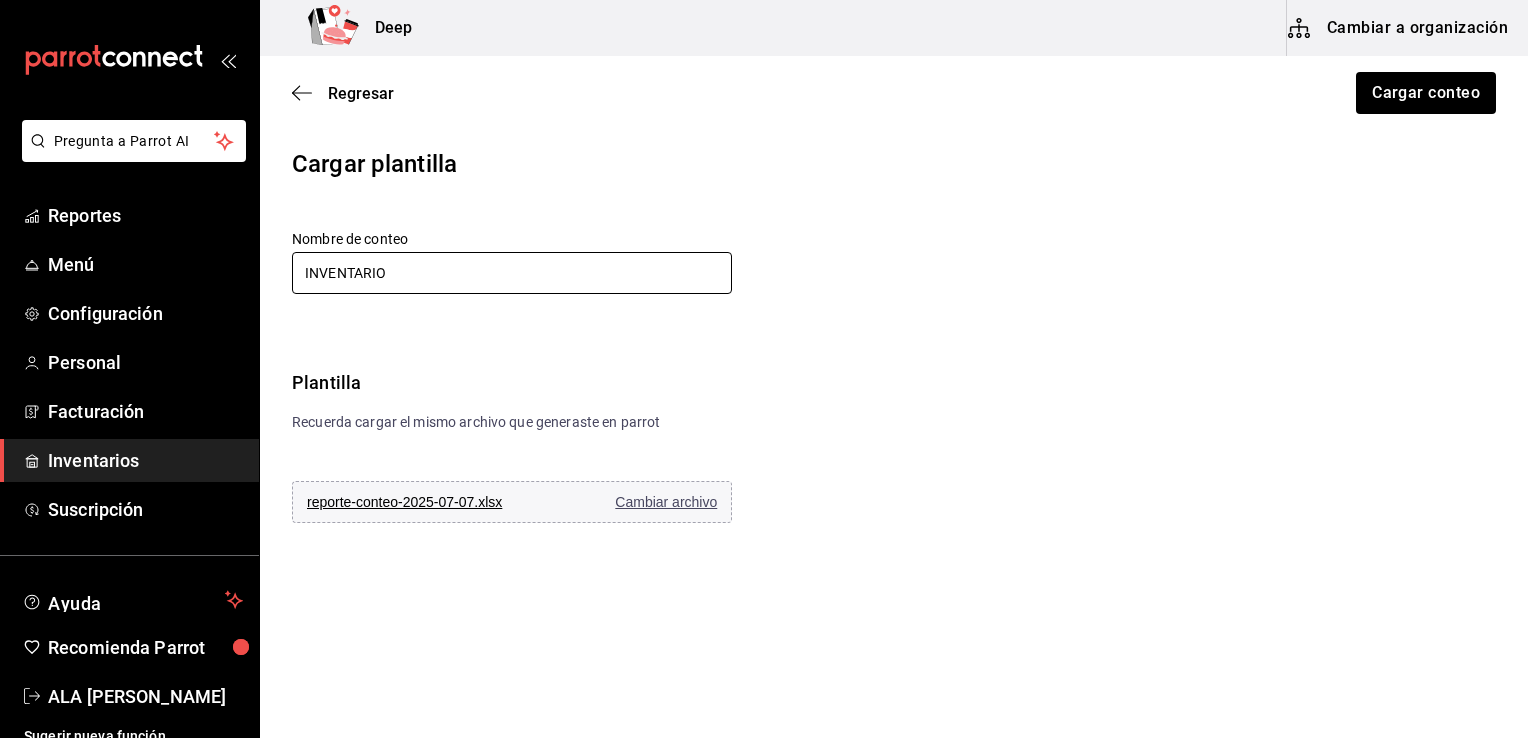 type on "INVENTARIO" 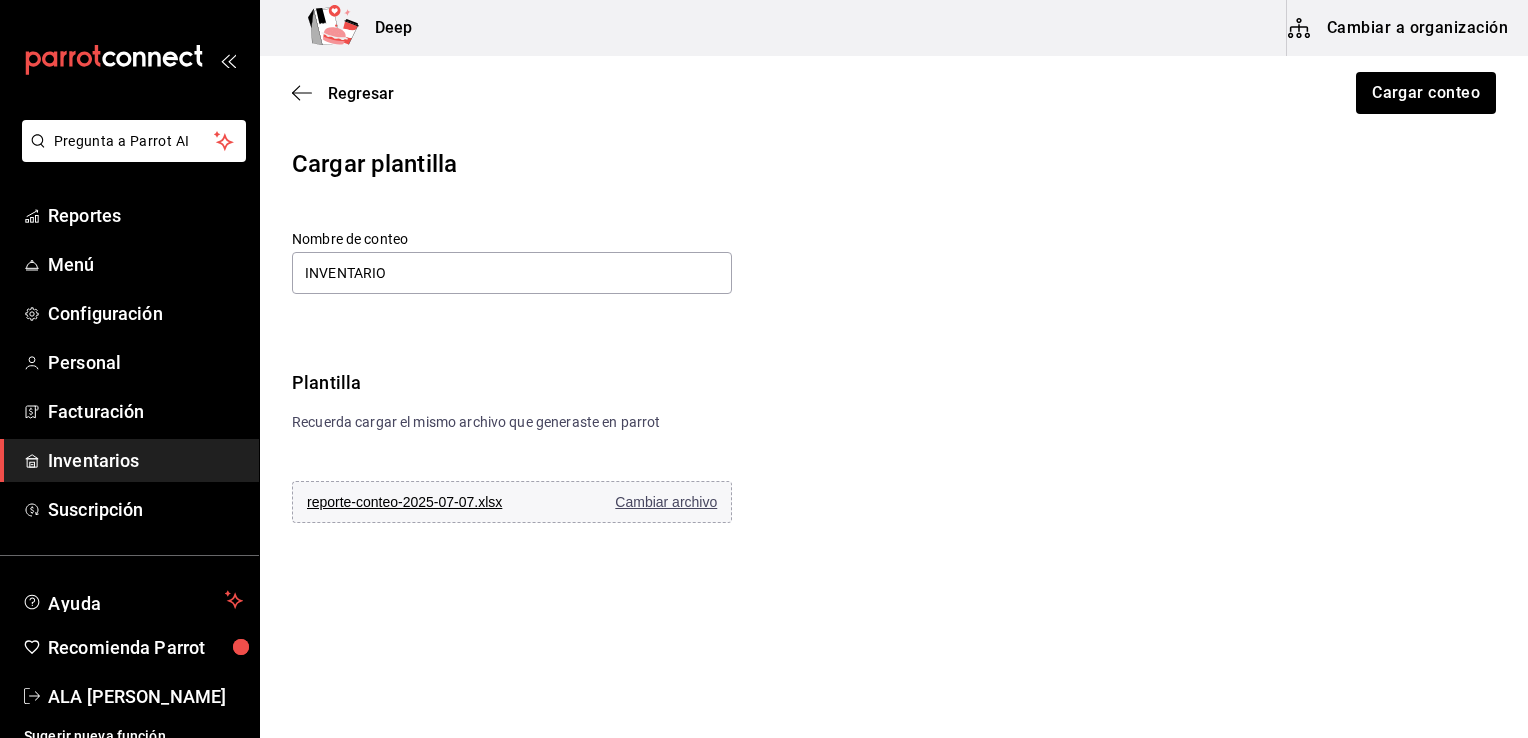 click on "Cargar plantilla Nombre de conteo INVENTARIO Plantilla Recuerda cargar el mismo archivo que generaste en parrot reporte-conteo-2025-07-07.xlsx Cambiar archivo" at bounding box center [894, 336] 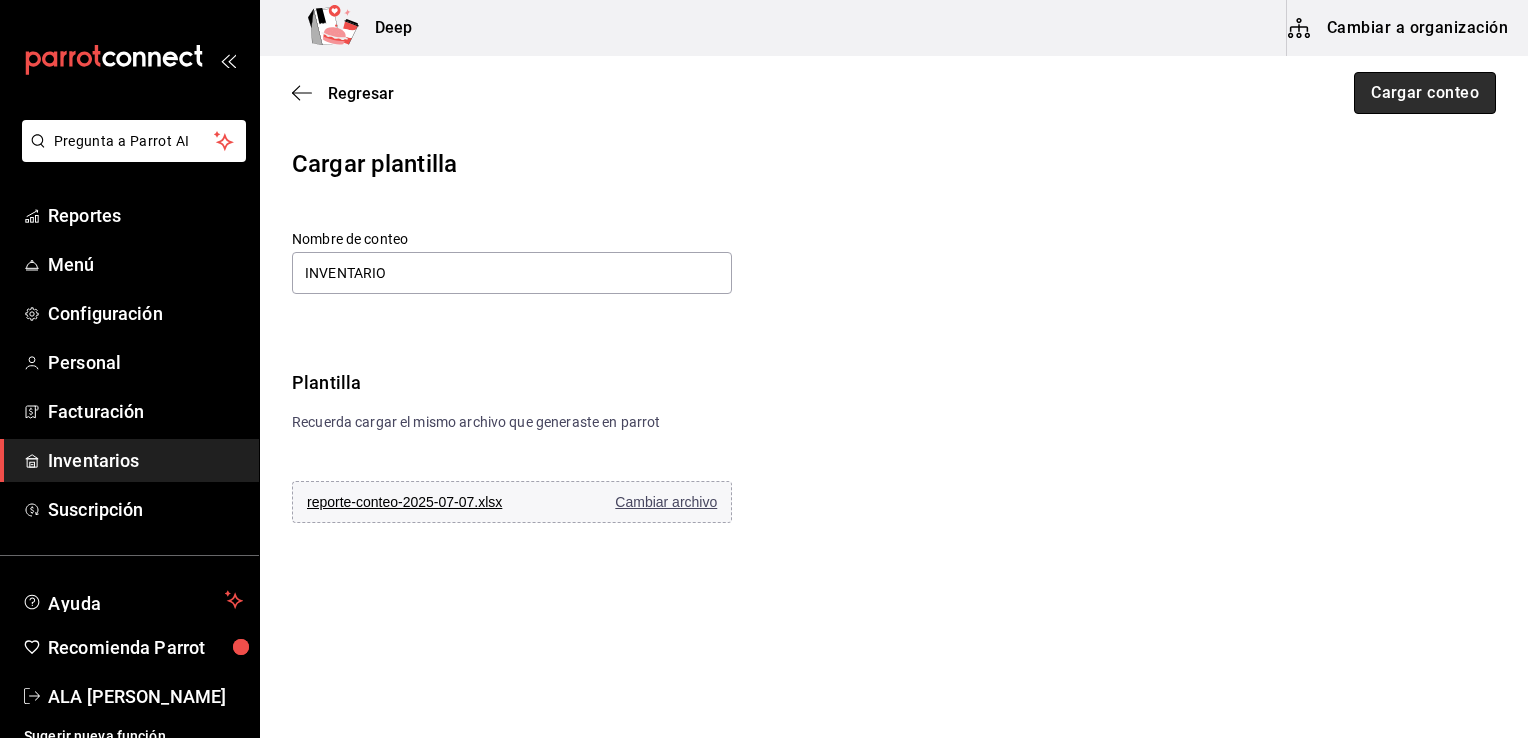 click on "Cargar conteo" at bounding box center [1425, 93] 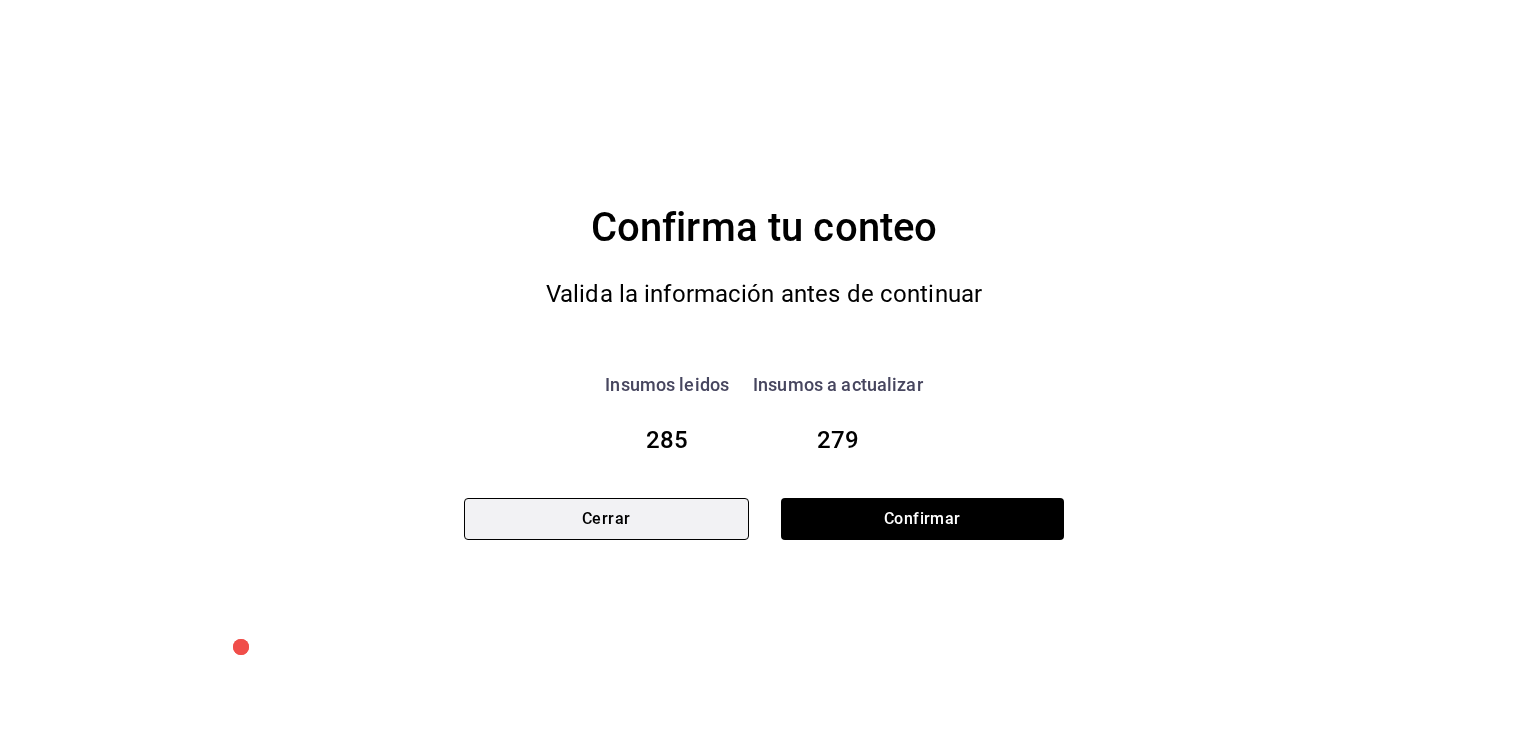 click on "Cerrar" at bounding box center (606, 519) 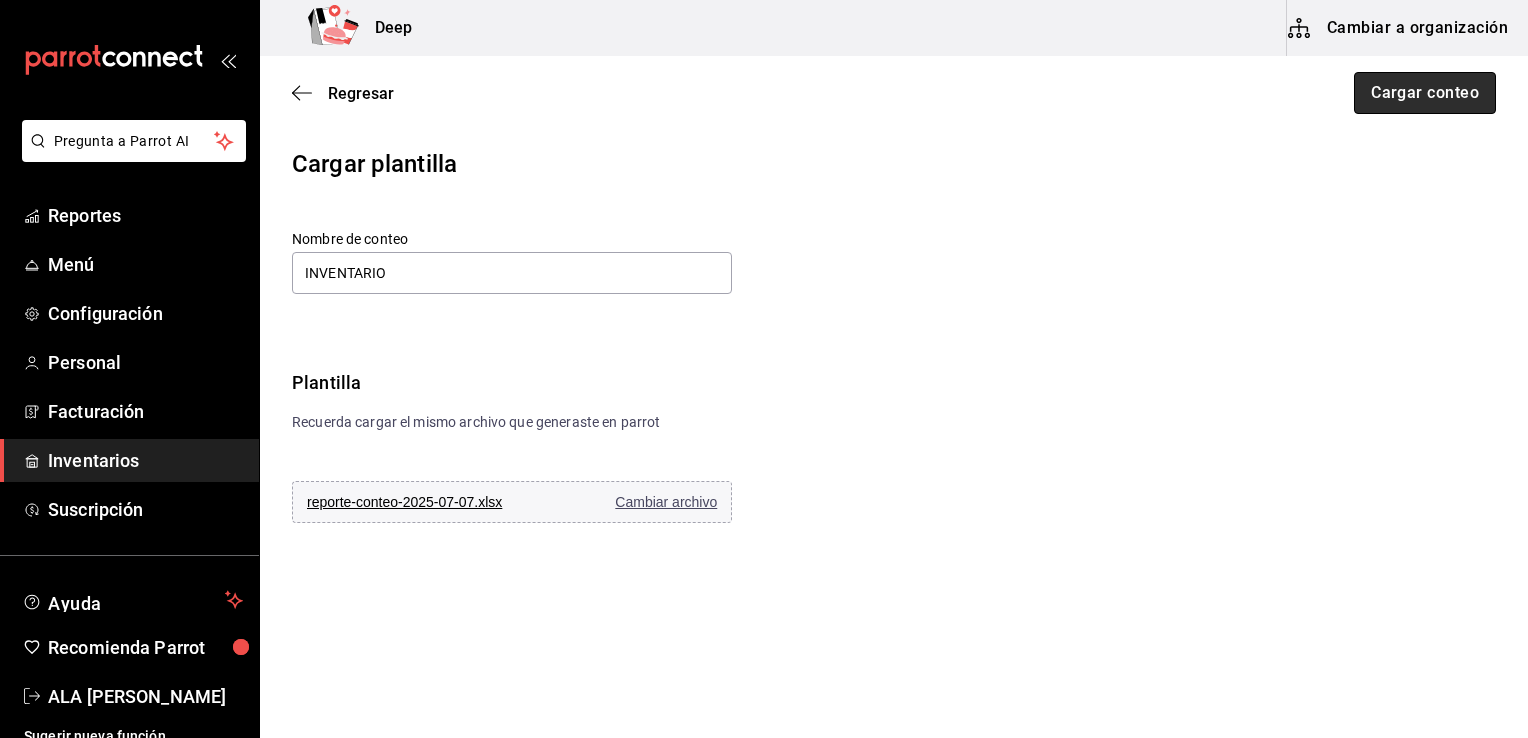click on "Cargar conteo" at bounding box center (1425, 93) 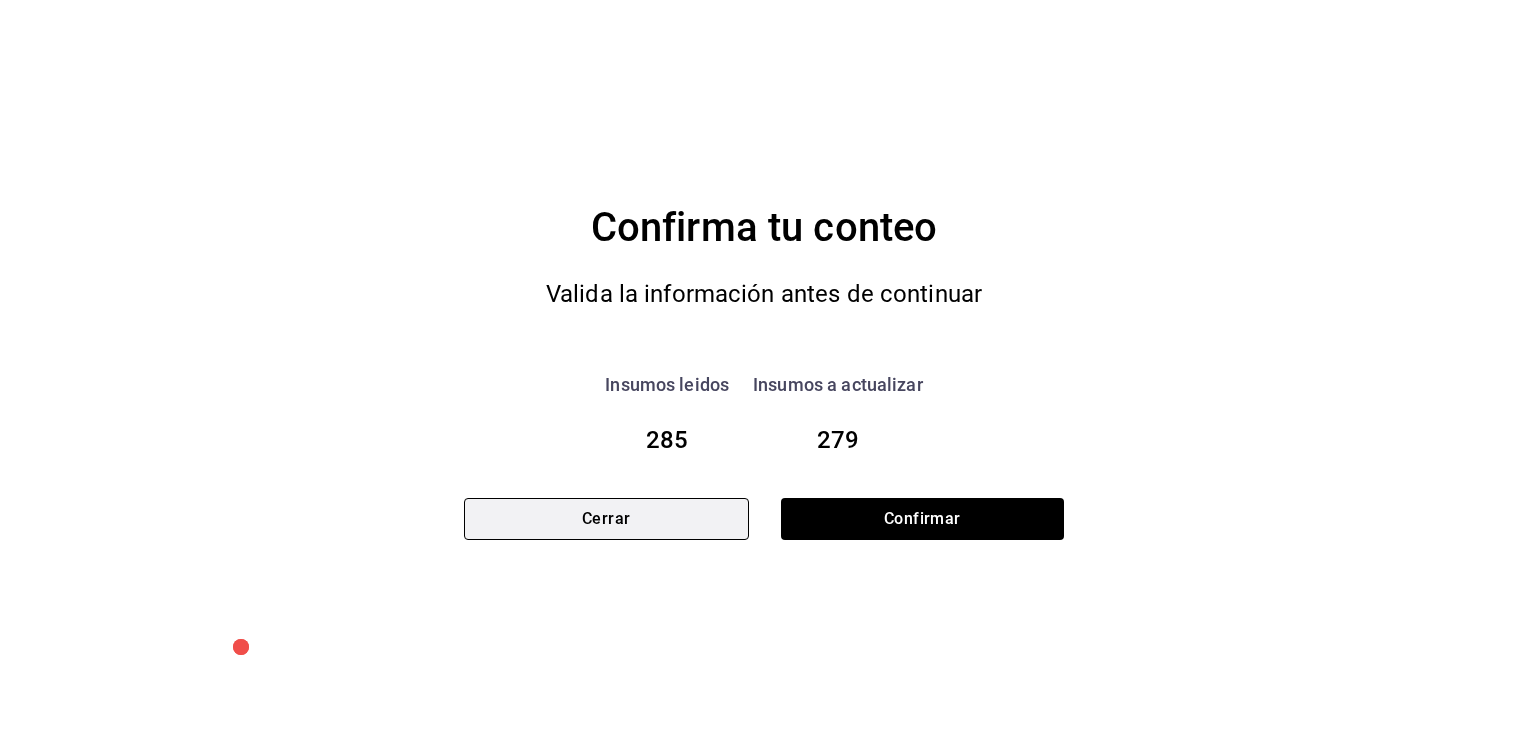 click on "Cerrar" at bounding box center (606, 519) 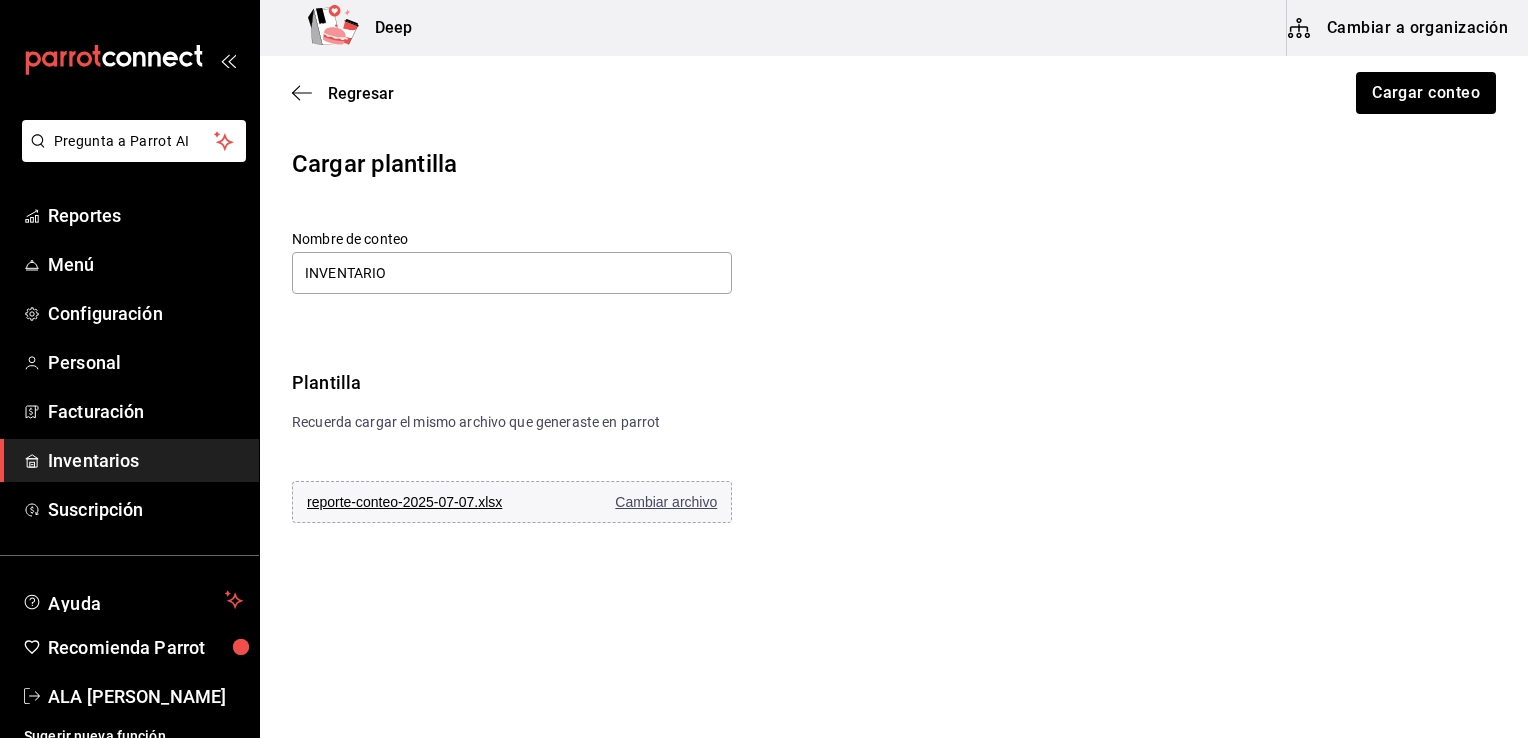 click on "Inventarios" at bounding box center [129, 460] 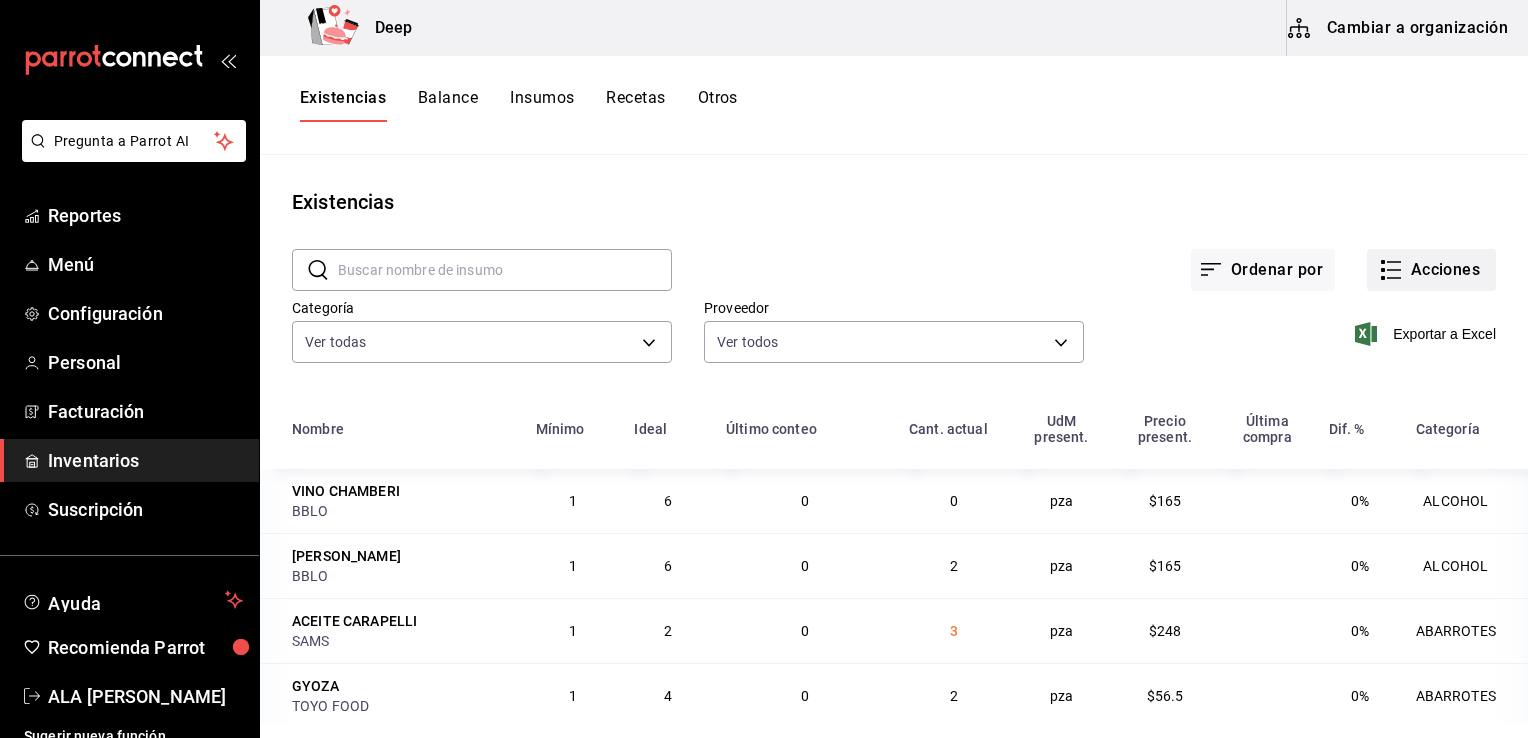 click on "Acciones" at bounding box center [1431, 270] 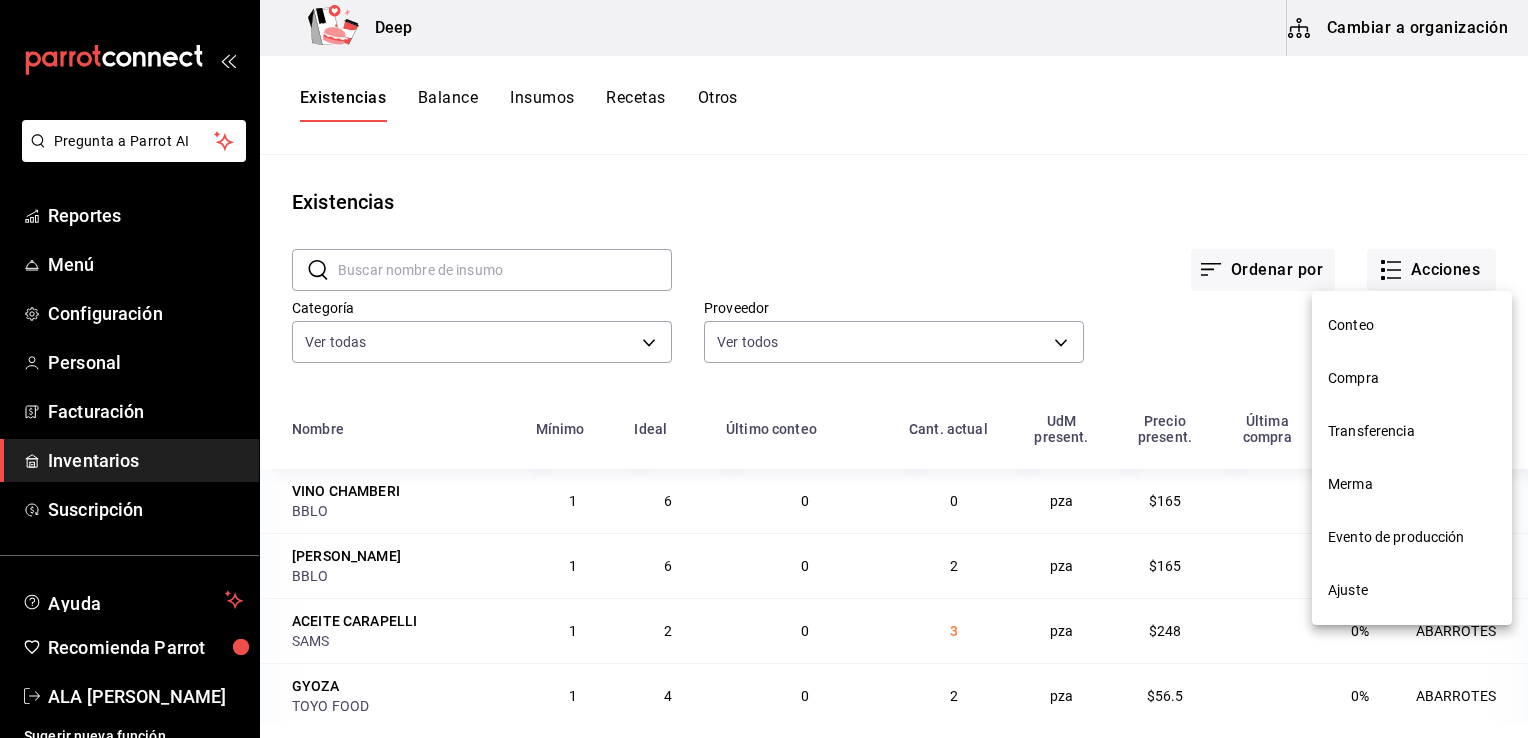 click on "Conteo" at bounding box center (1412, 325) 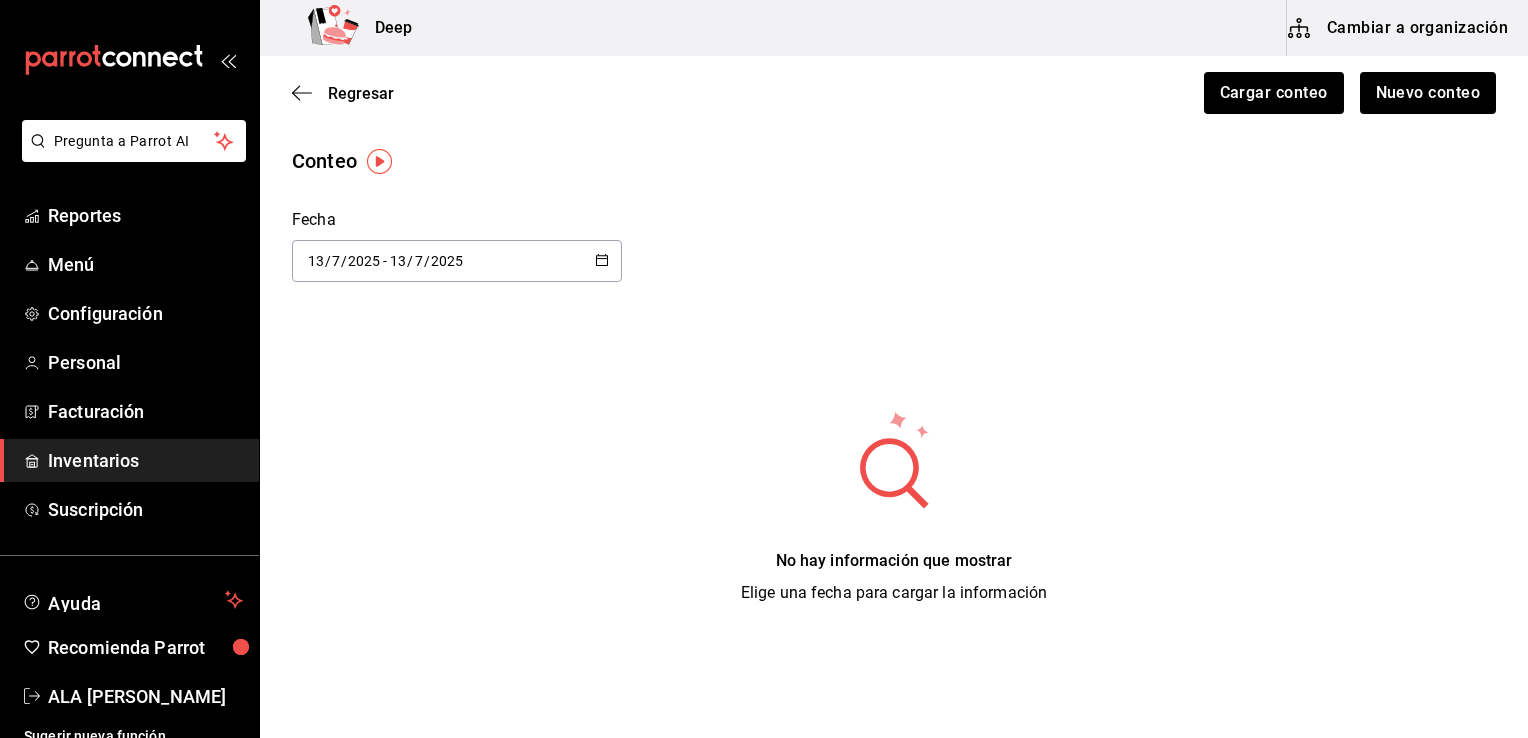 click 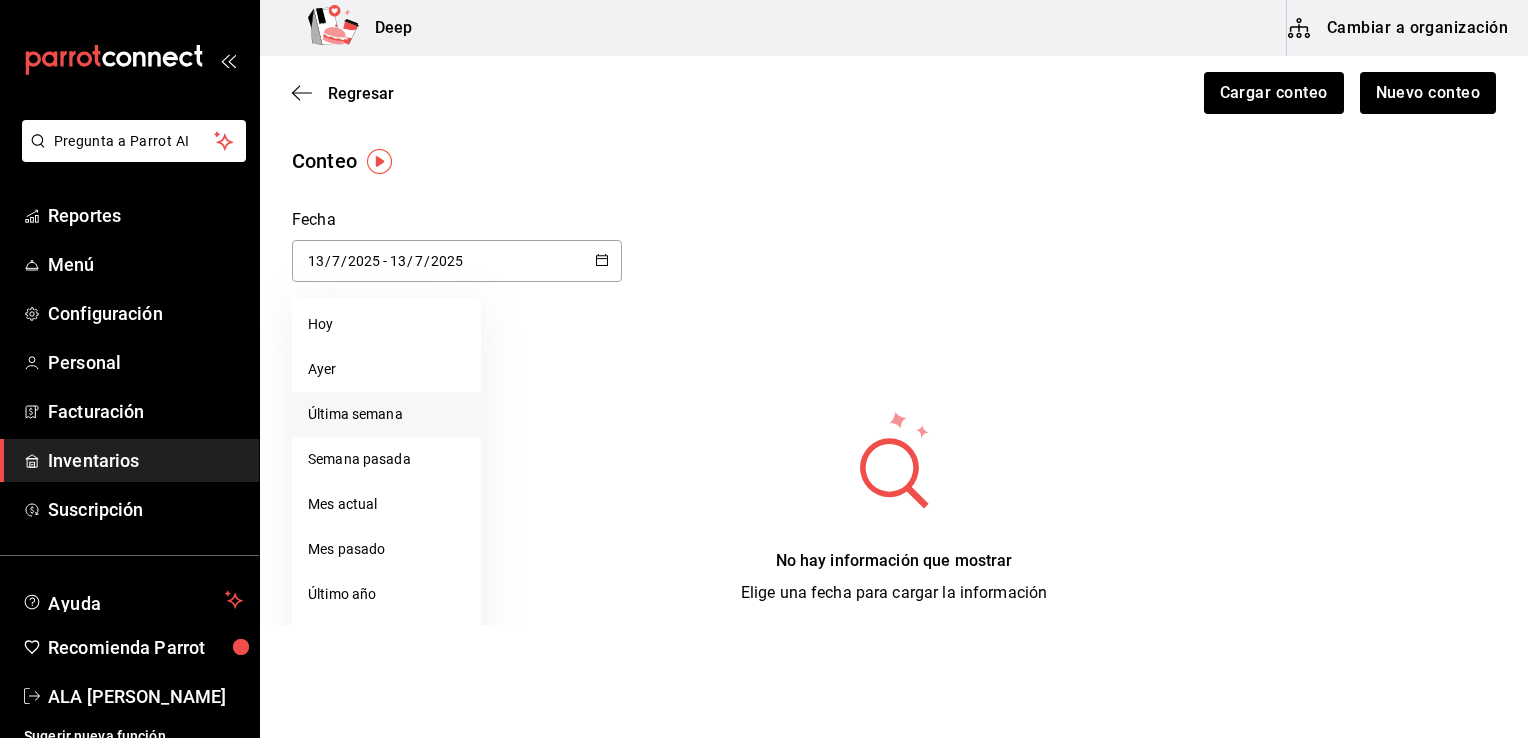 click on "Última semana" at bounding box center (386, 414) 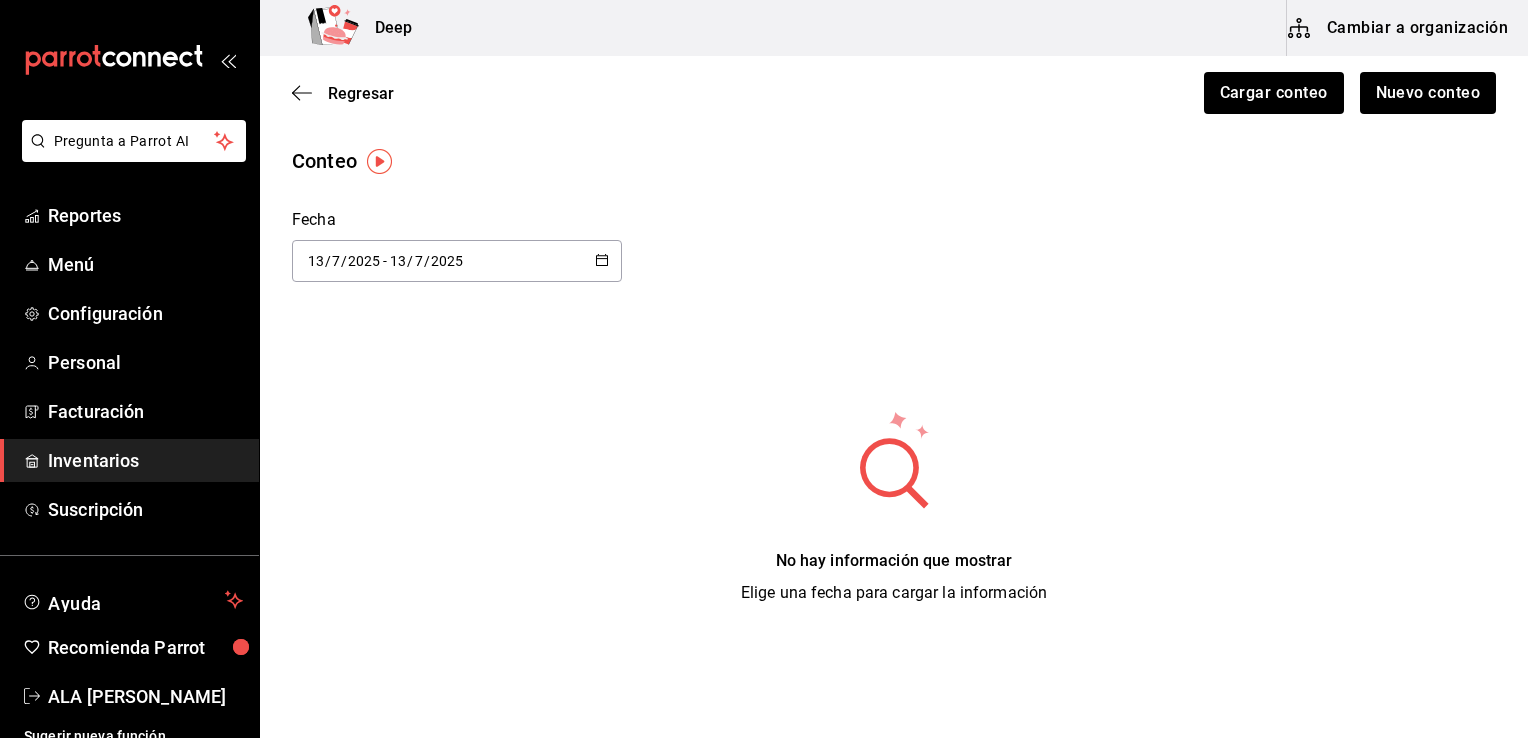 click 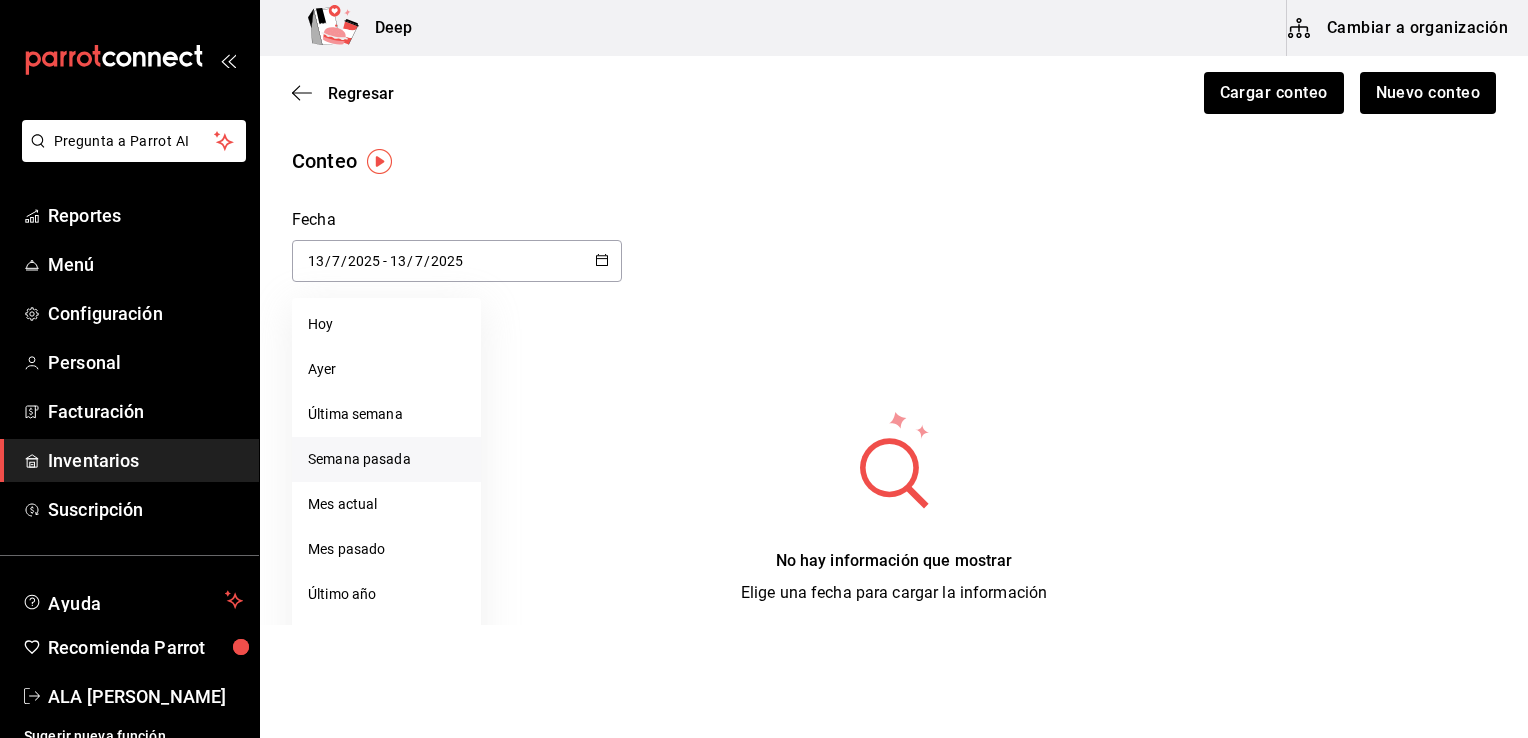 click on "Semana pasada" at bounding box center (386, 459) 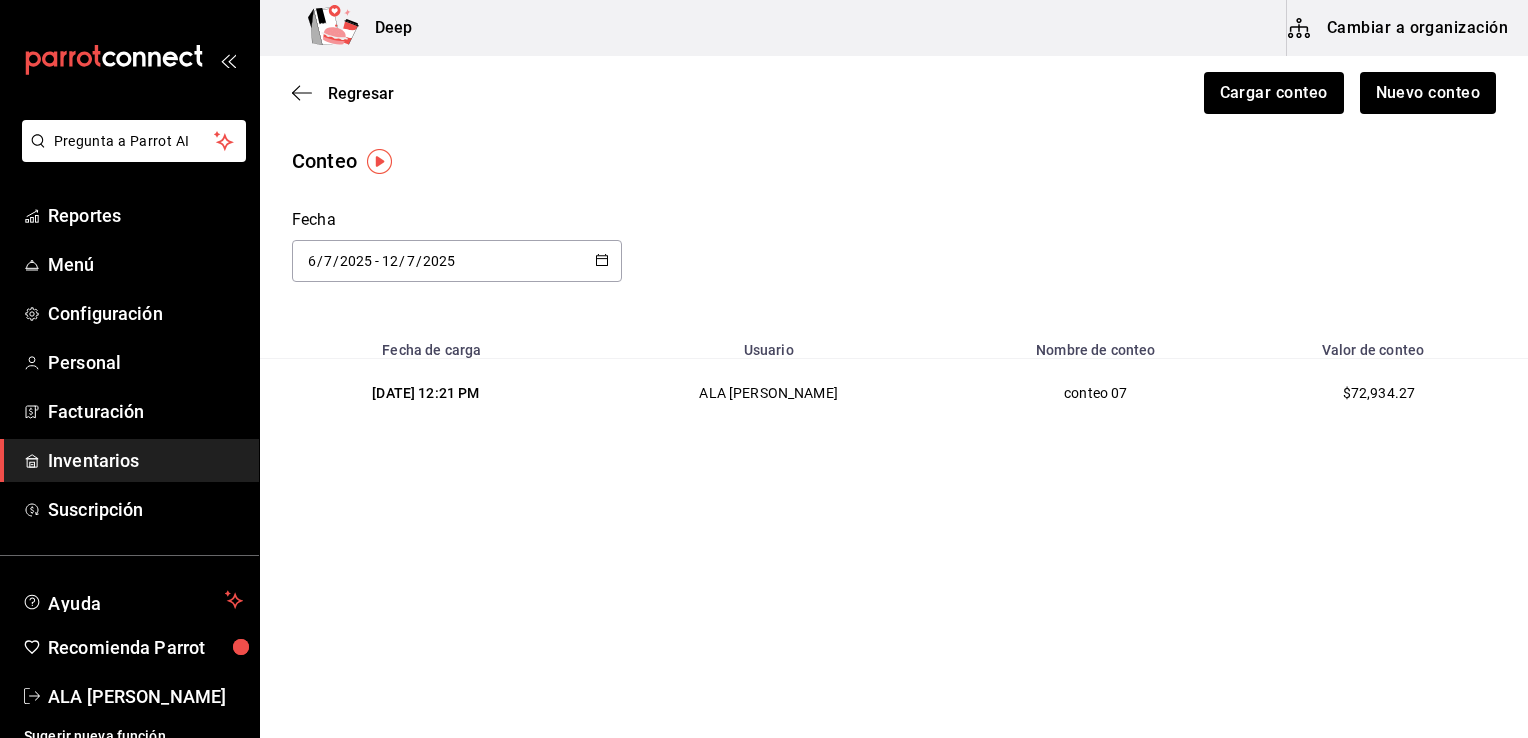 click on "7/07/2025 12:21 PM" at bounding box center [426, 393] 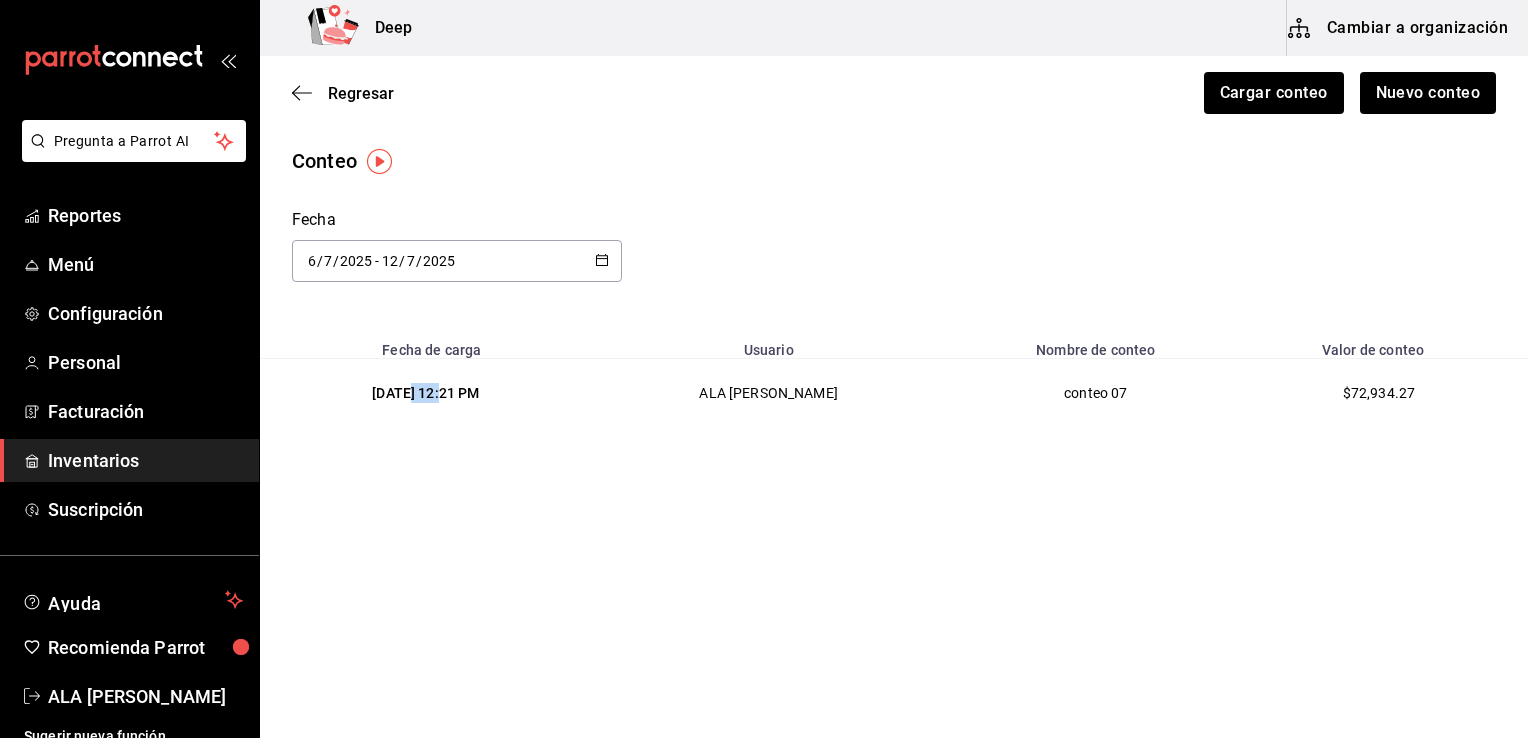 click on "7/07/2025 12:21 PM" at bounding box center (426, 393) 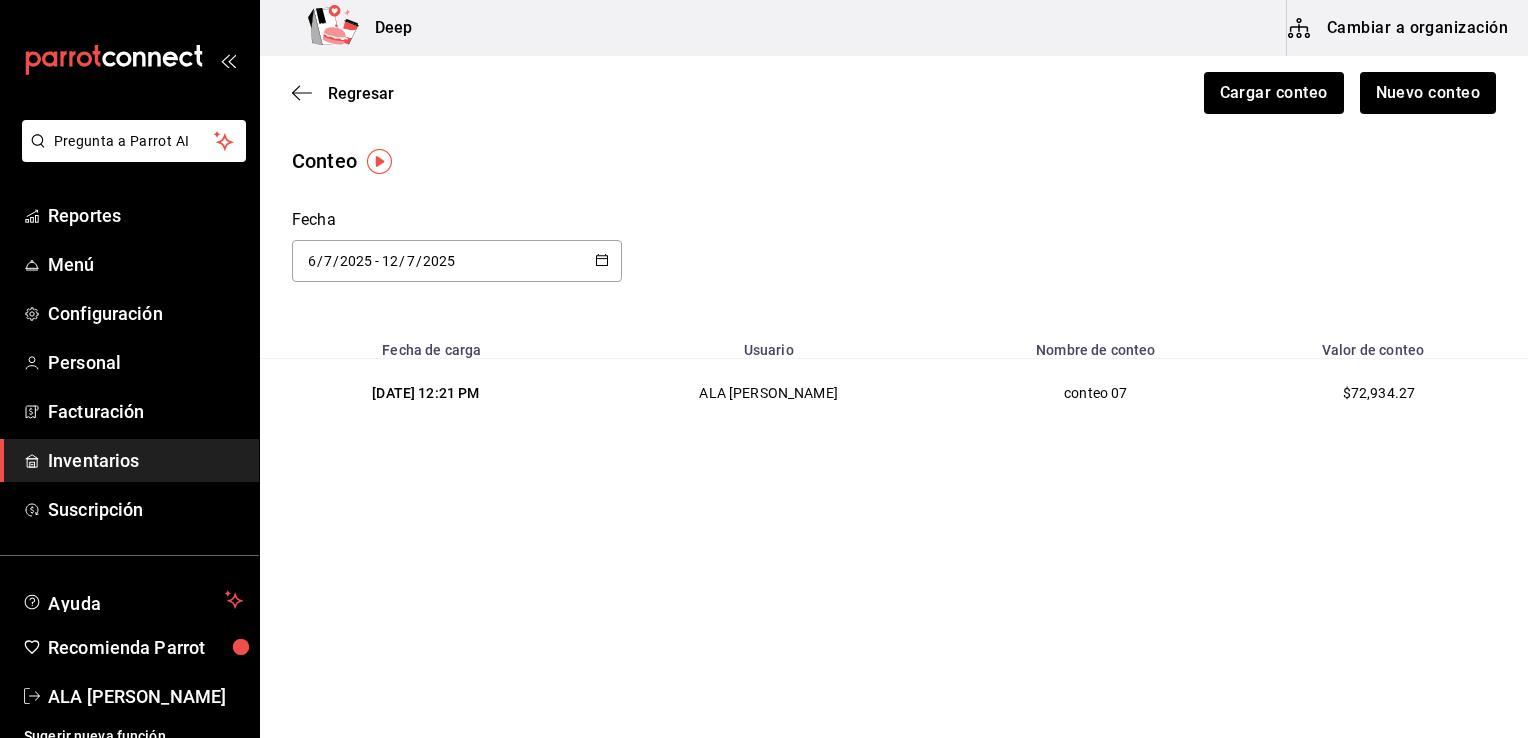 click on "Regresar Cargar conteo Nuevo conteo Conteo Fecha 2025-07-06 6 / 7 / 2025 - 2025-07-12 12 / 7 / 2025 Fecha de carga Usuario Nombre de conteo Valor de conteo 7/07/2025 12:21 PM ALA RICARDO AGUIRRE conteo 07 $72,934.27" at bounding box center (894, 257) 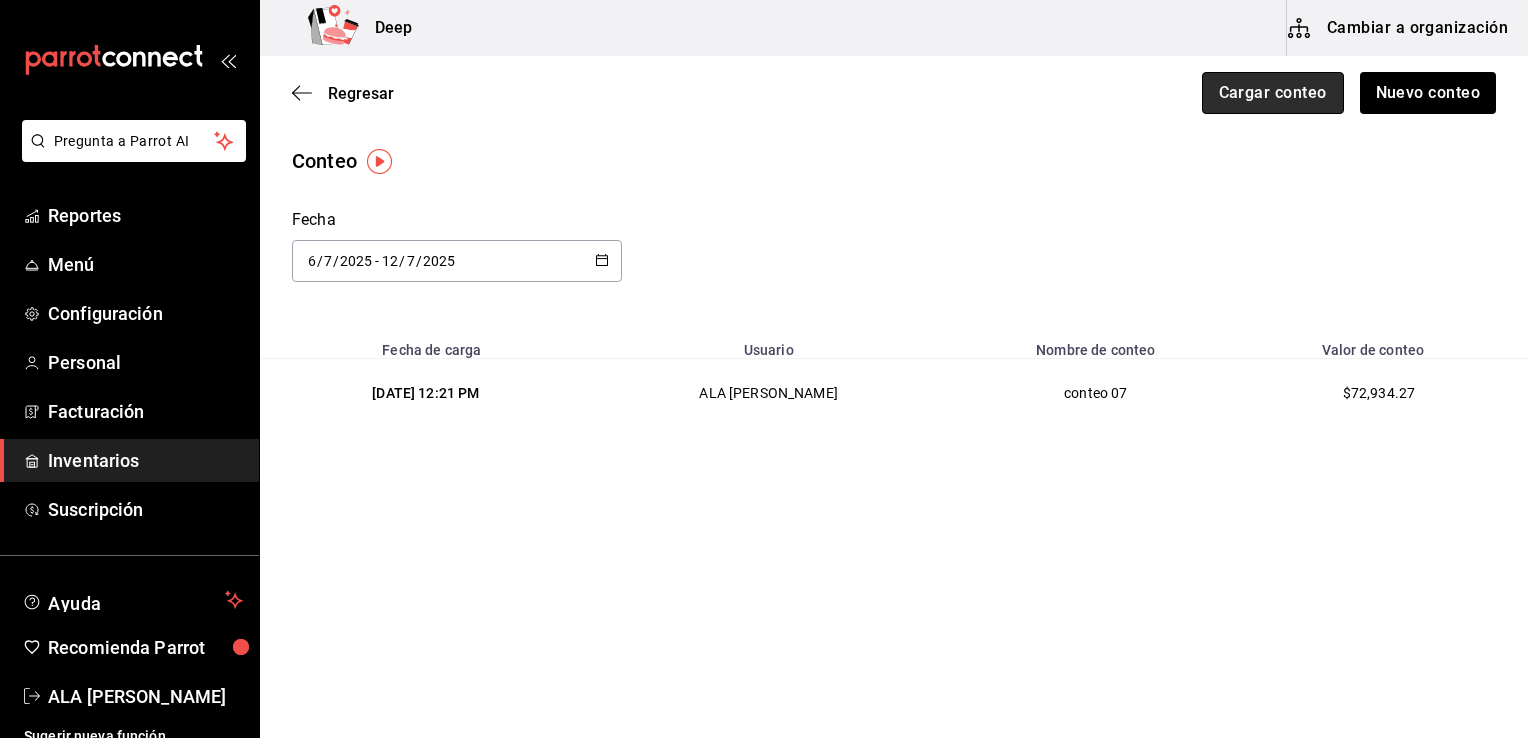 click on "Cargar conteo" at bounding box center [1273, 93] 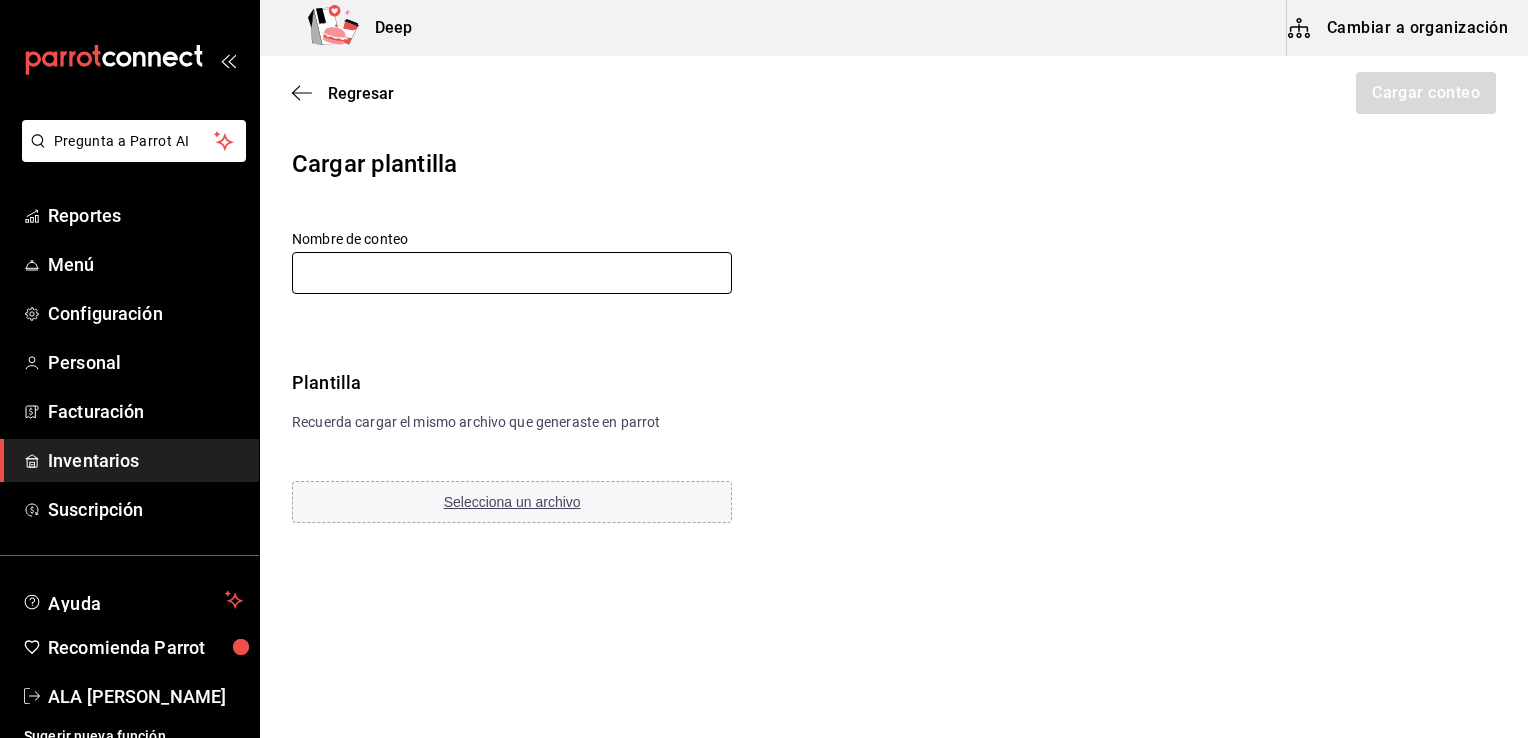 click at bounding box center [512, 273] 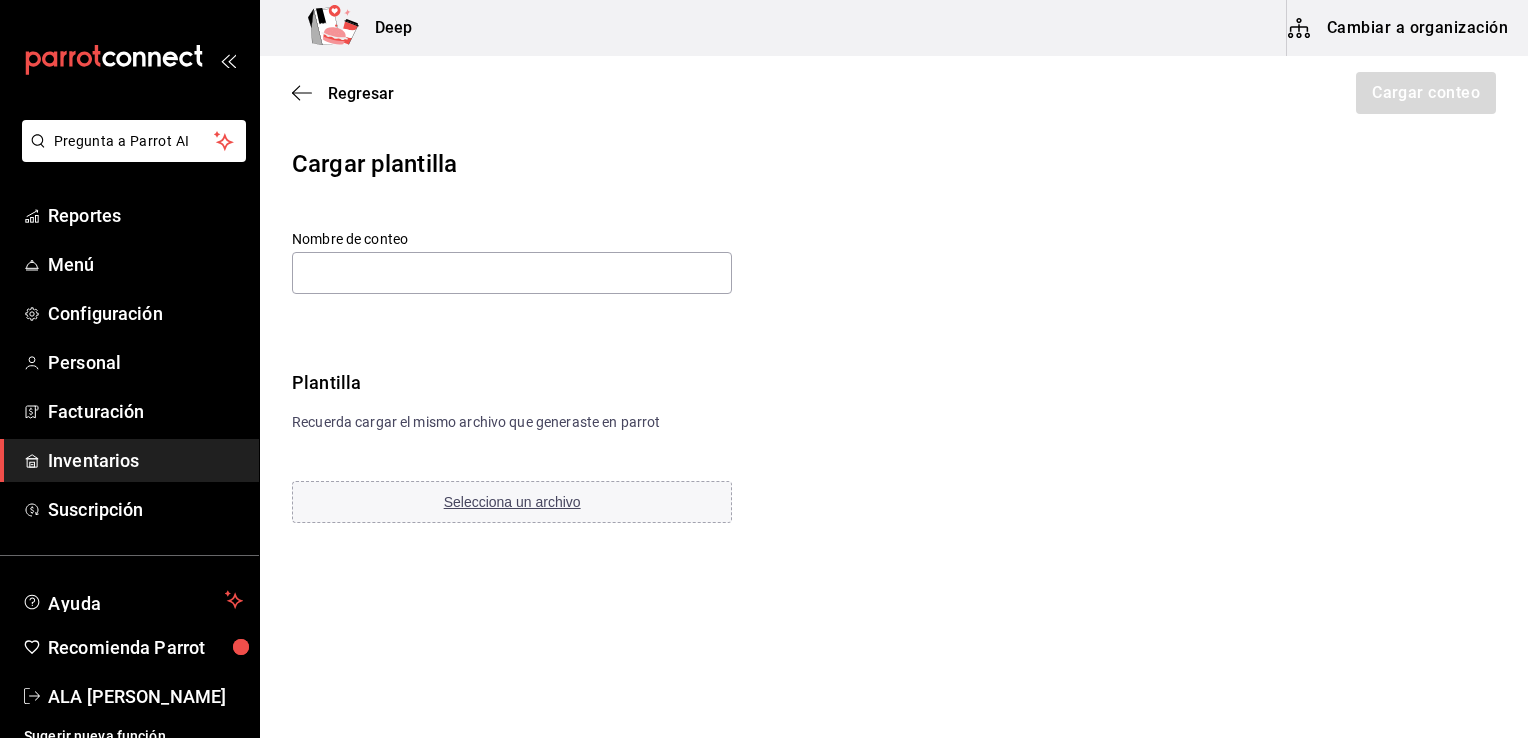 click on "Nombre de conteo Plantilla Recuerda cargar el mismo archivo que generaste en parrot Selecciona un archivo" at bounding box center (556, 378) 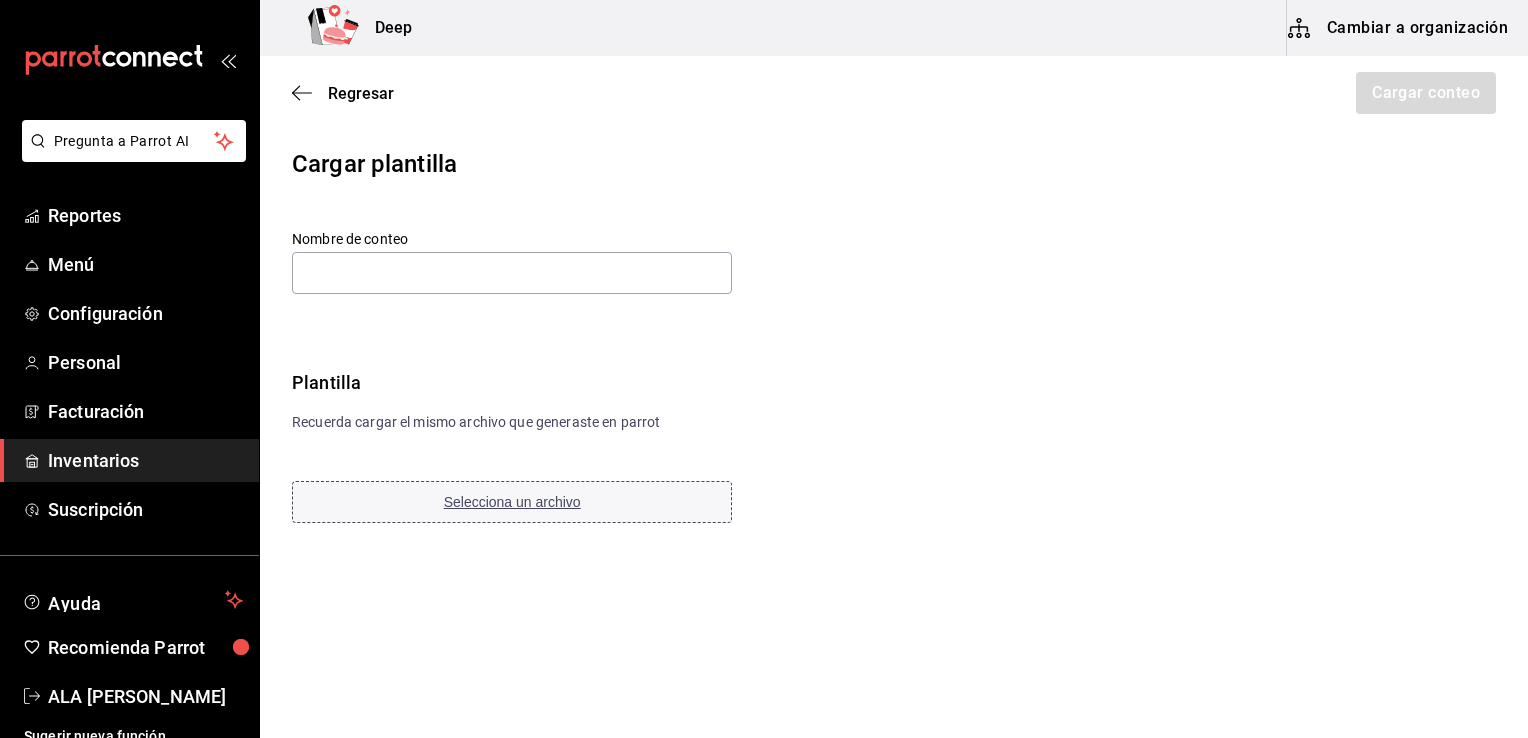 click on "Selecciona un archivo" at bounding box center [512, 502] 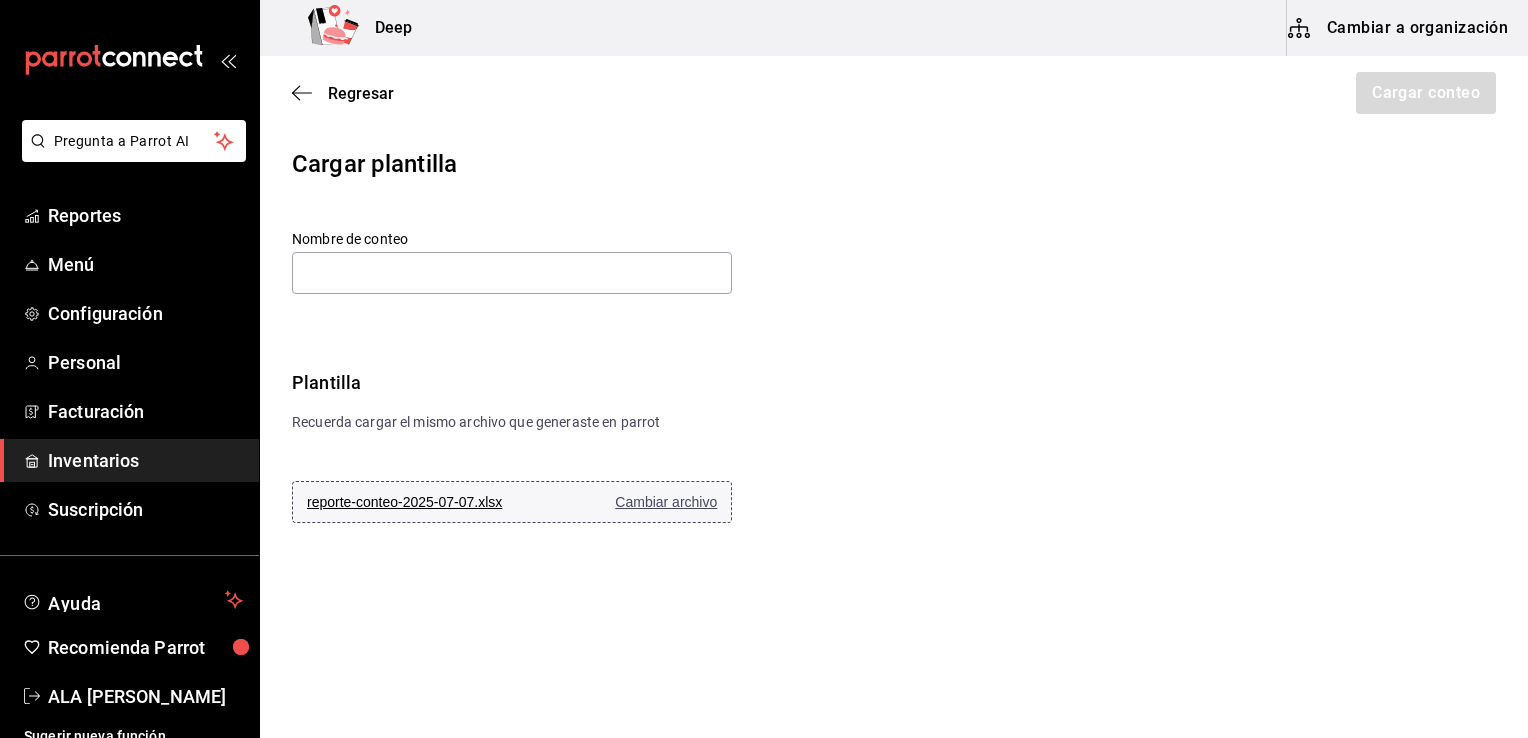 click on "reporte-conteo-2025-07-07.xlsx Cambiar archivo" at bounding box center (512, 502) 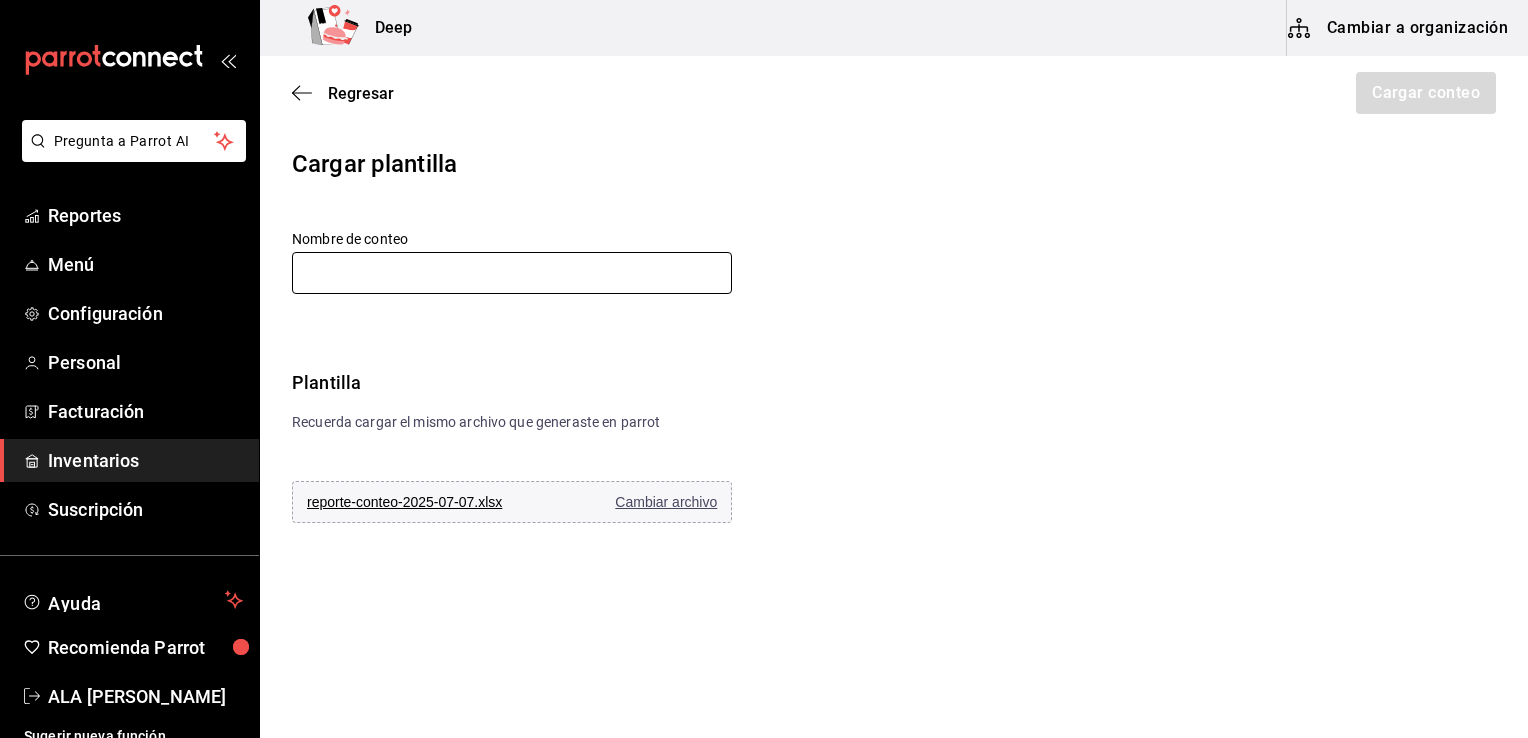 click at bounding box center (512, 273) 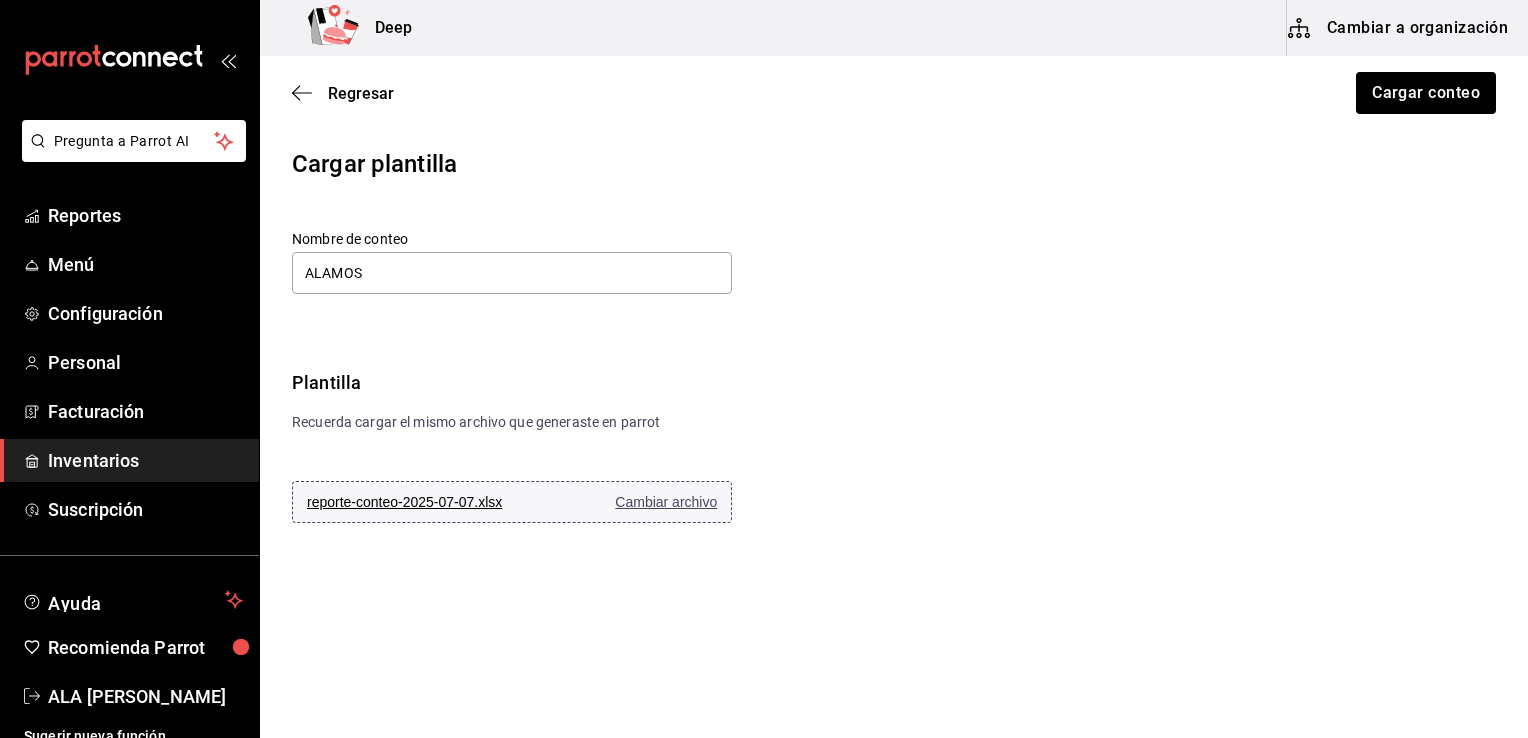 click on "reporte-conteo-2025-07-07.xlsx Cambiar archivo" at bounding box center (512, 502) 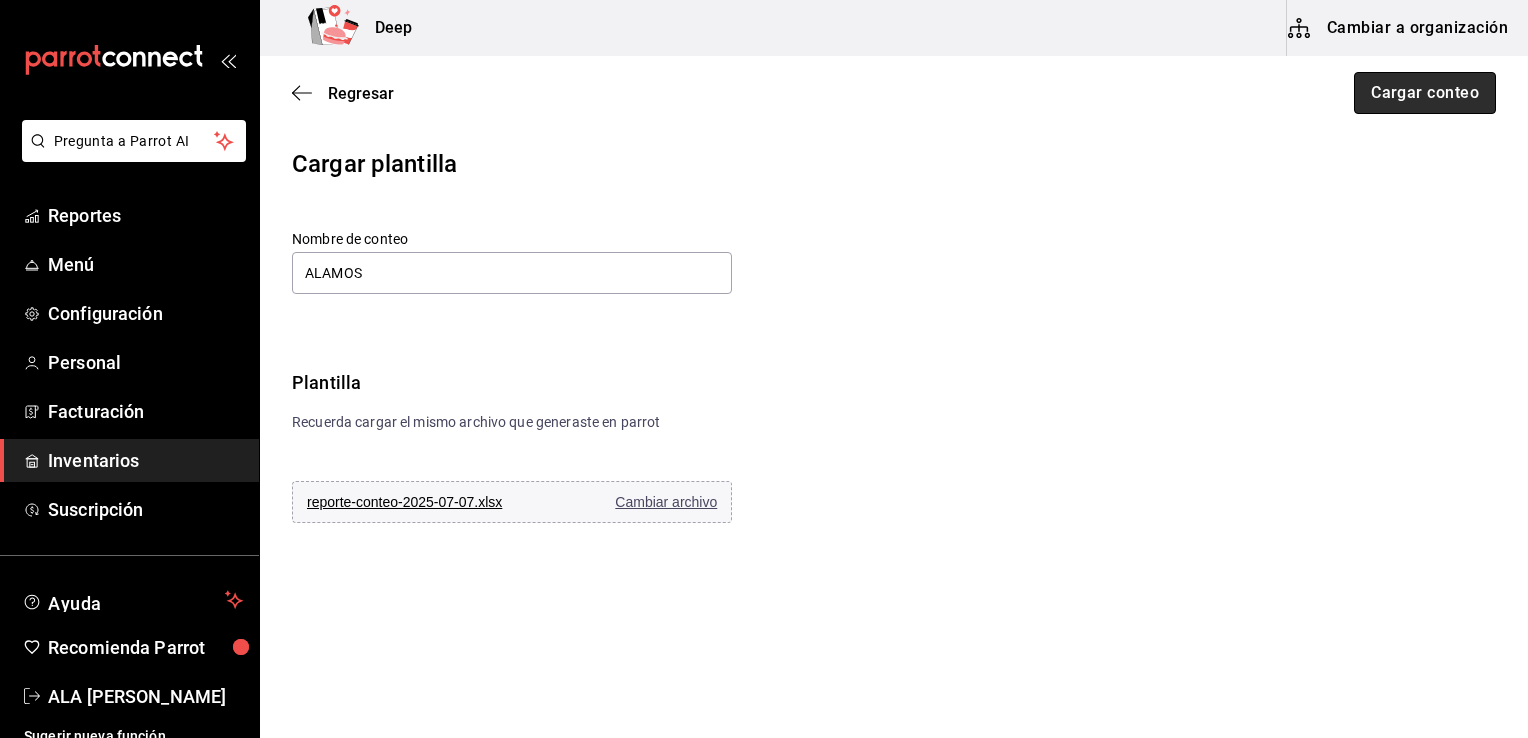 click on "Cargar conteo" at bounding box center [1425, 93] 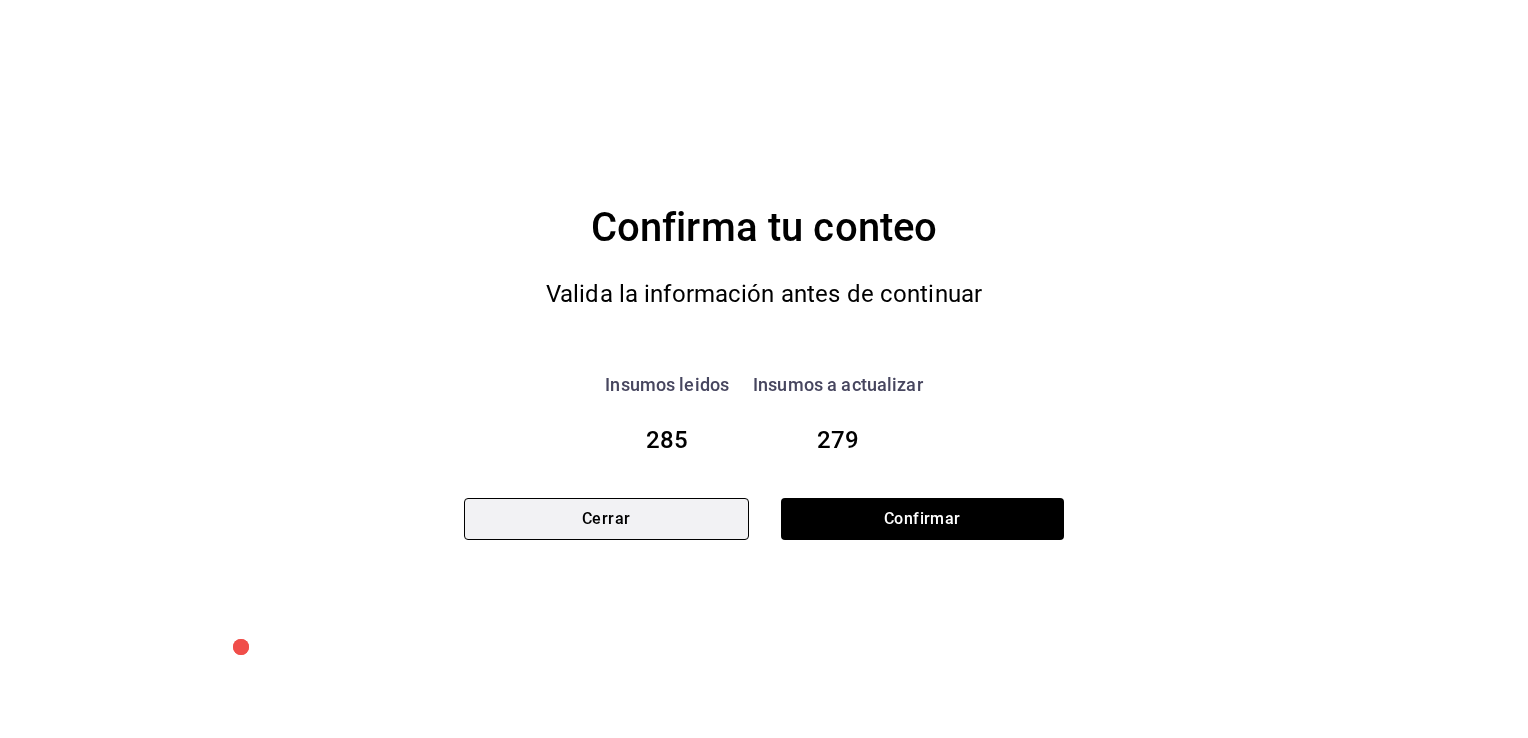 click on "Cerrar" at bounding box center [606, 519] 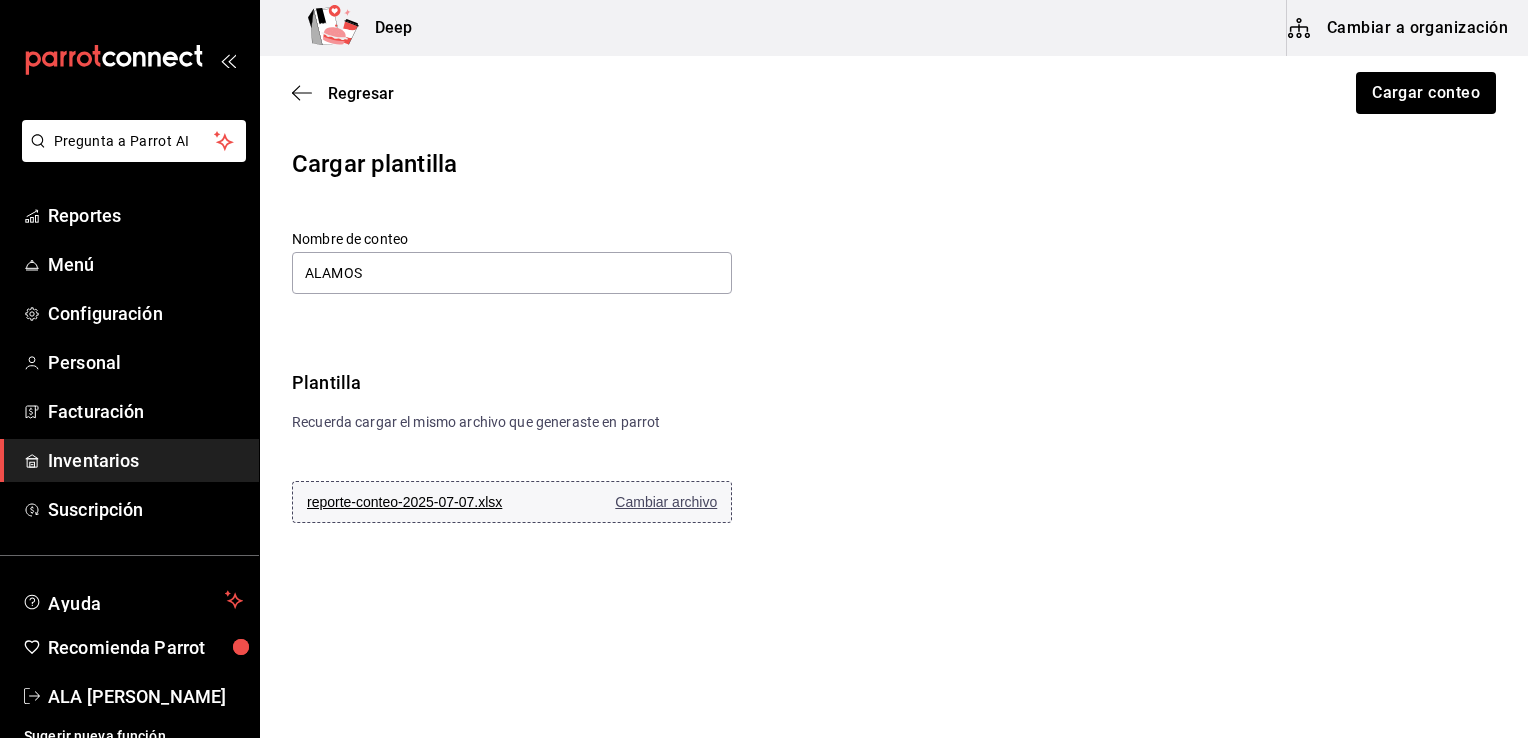 click on "reporte-conteo-2025-07-07.xlsx" at bounding box center (427, 502) 